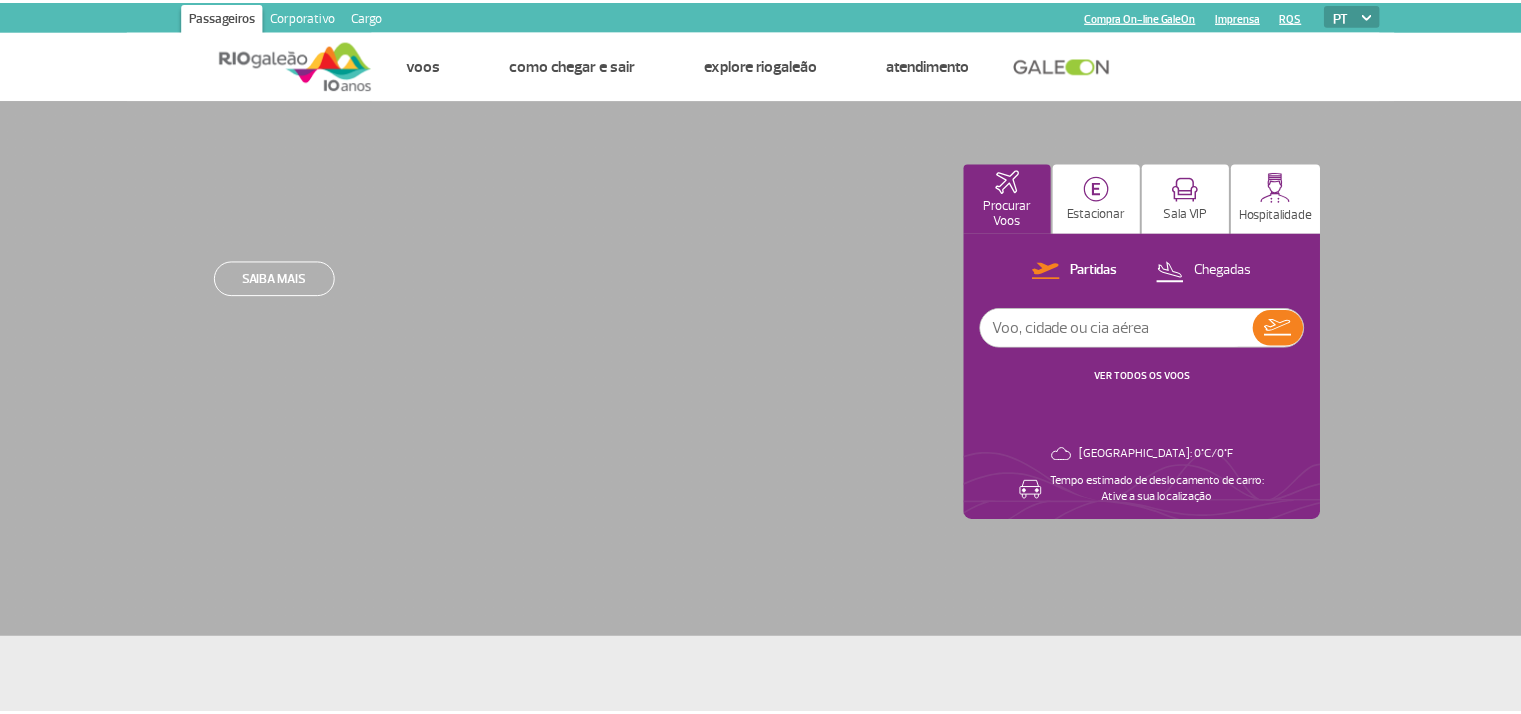 scroll, scrollTop: 0, scrollLeft: 0, axis: both 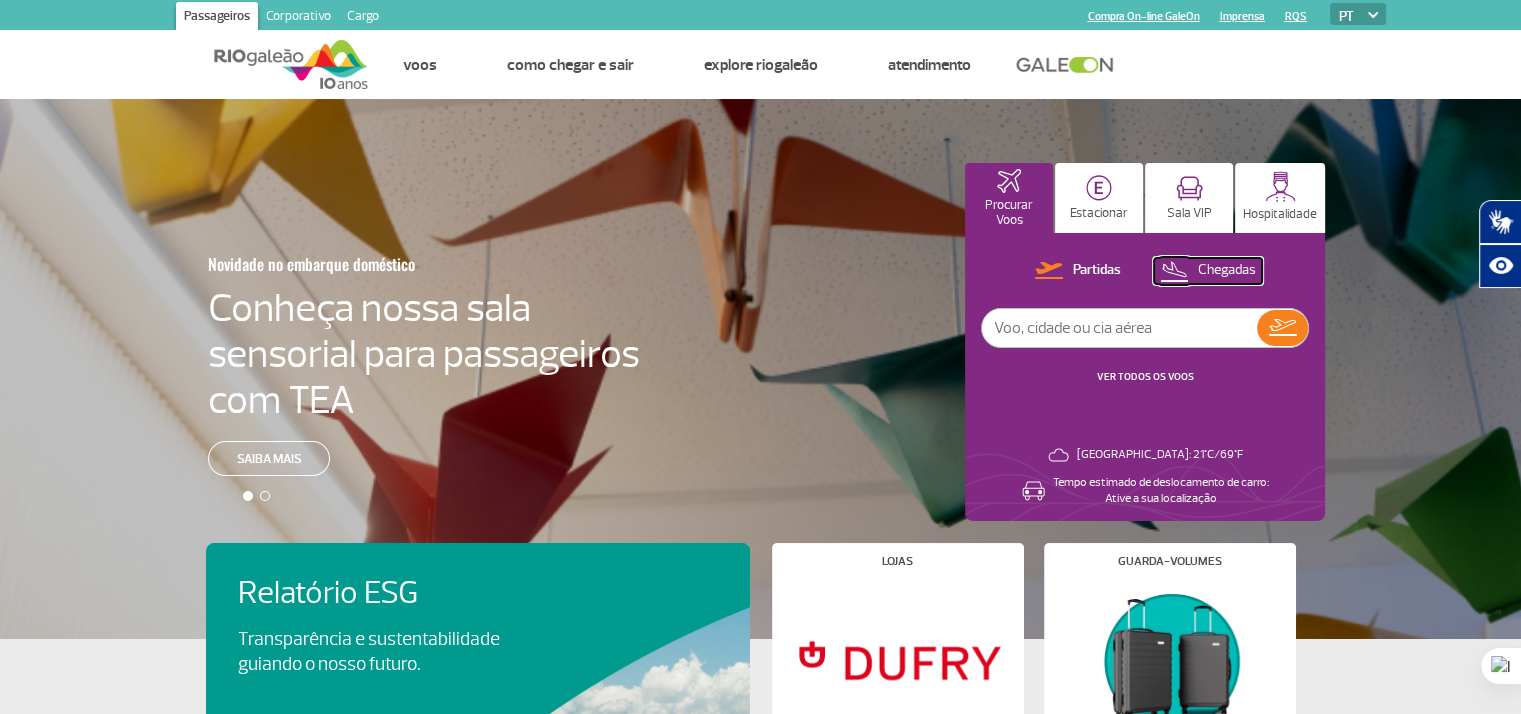 click on "Chegadas" at bounding box center (1227, 270) 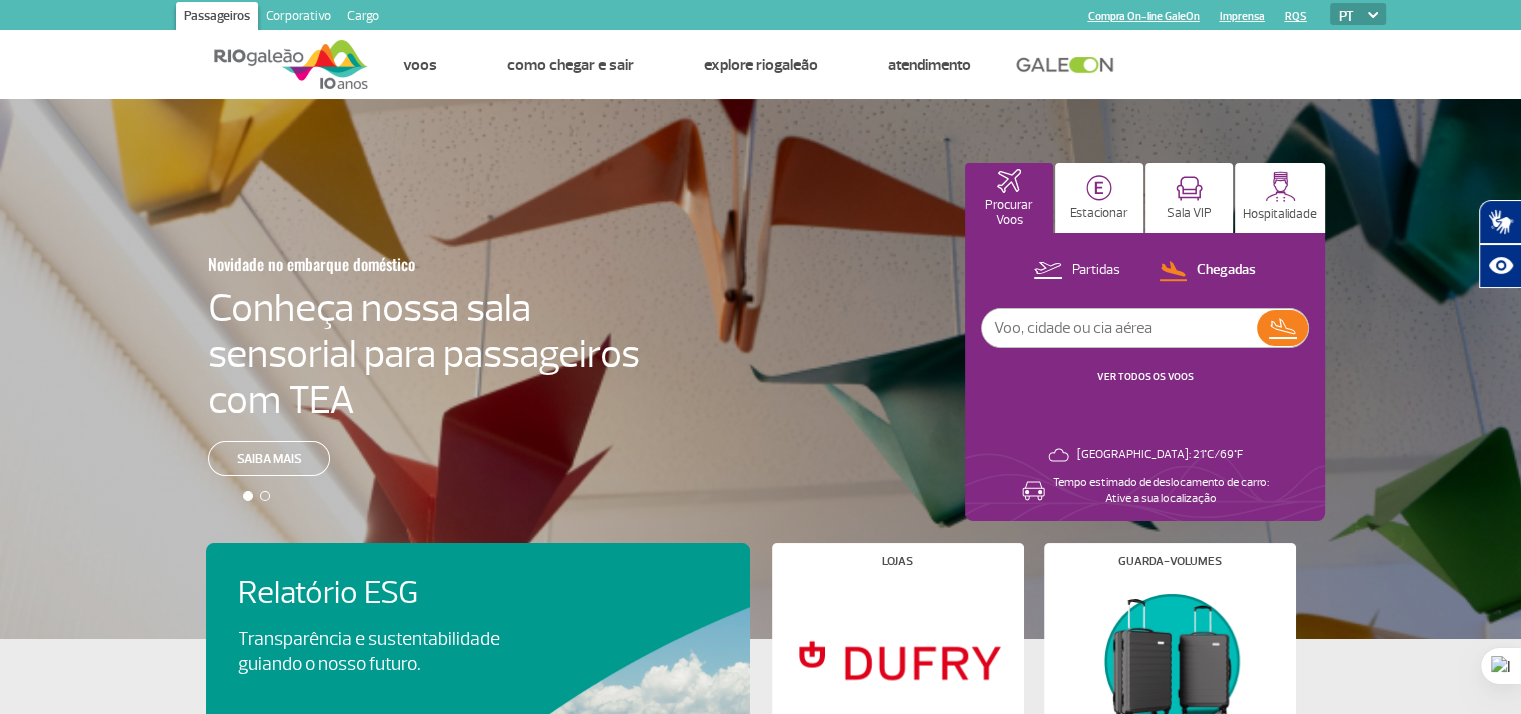 click at bounding box center [1119, 328] 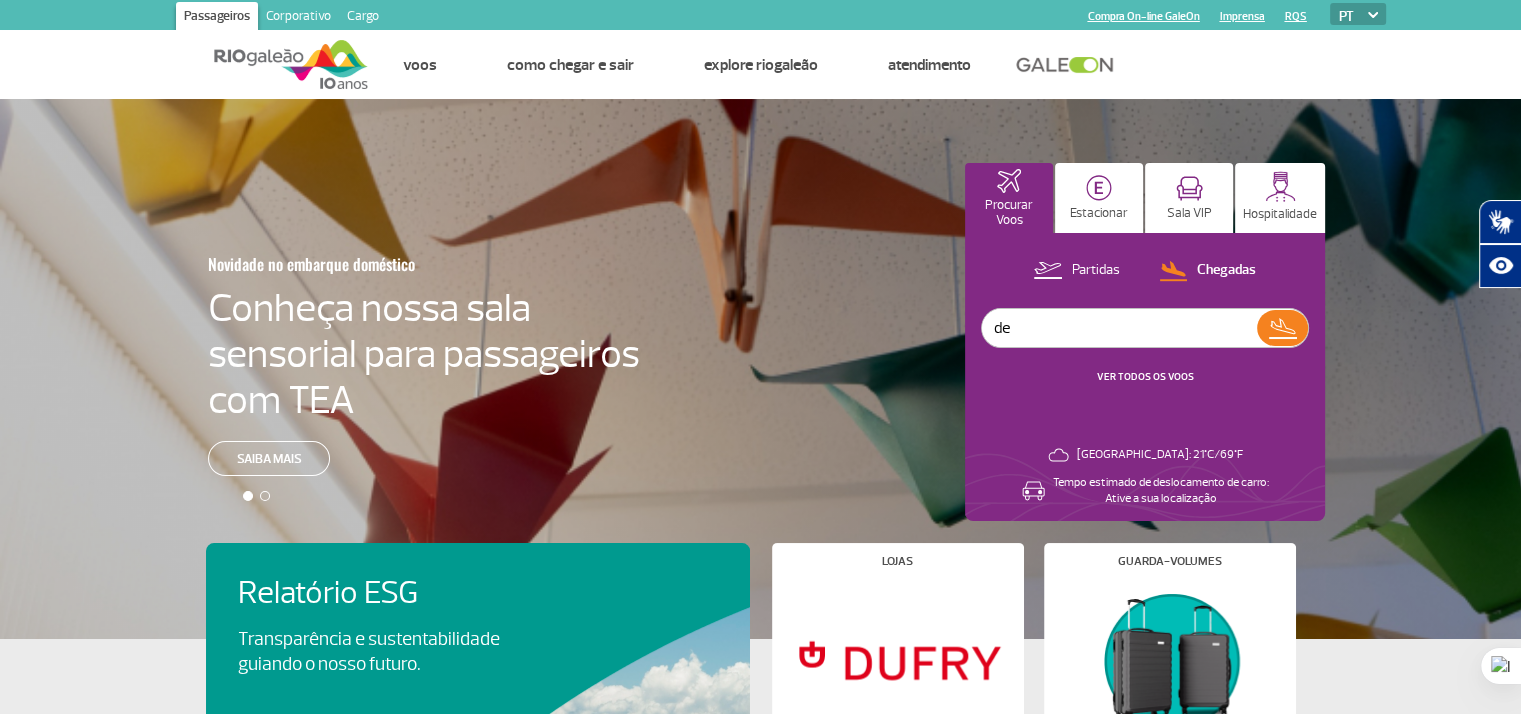 type on "d" 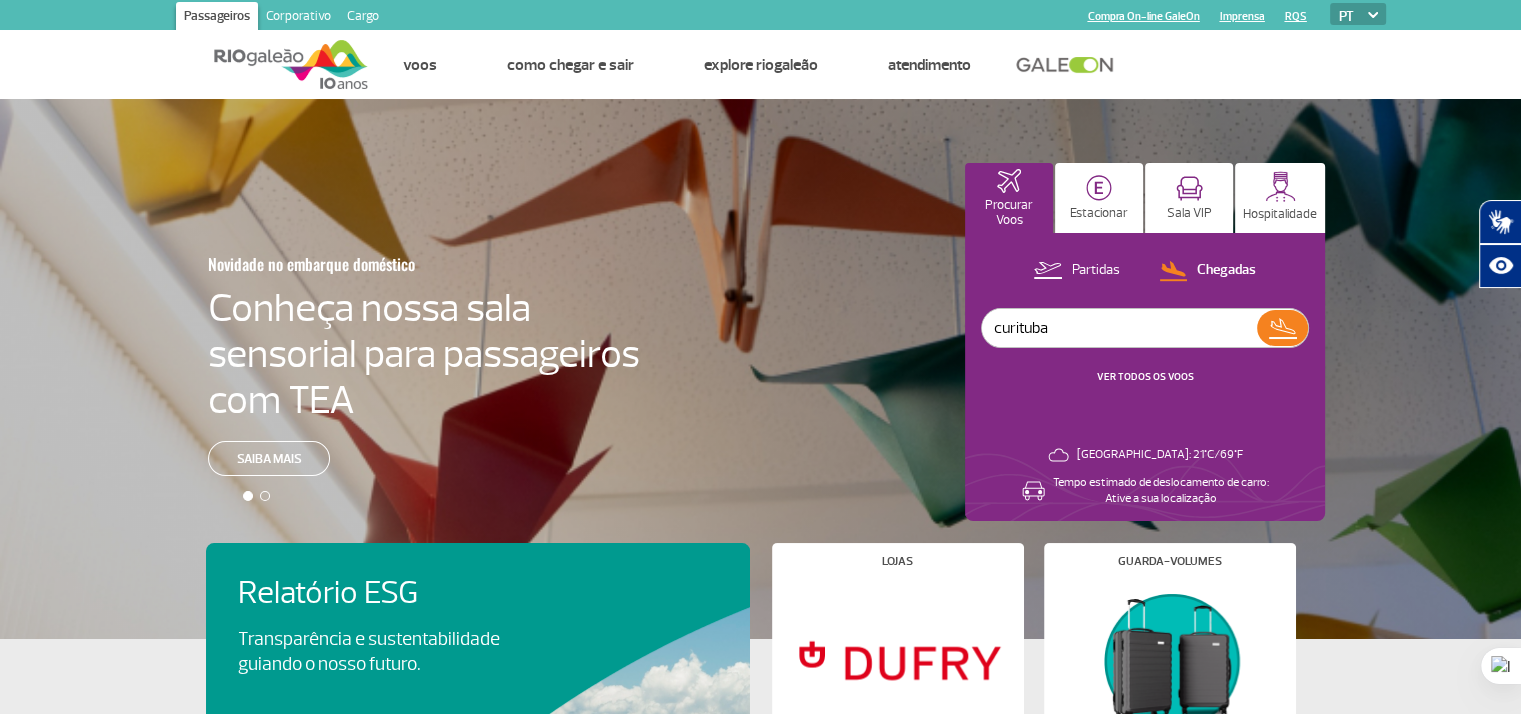 type on "curituba" 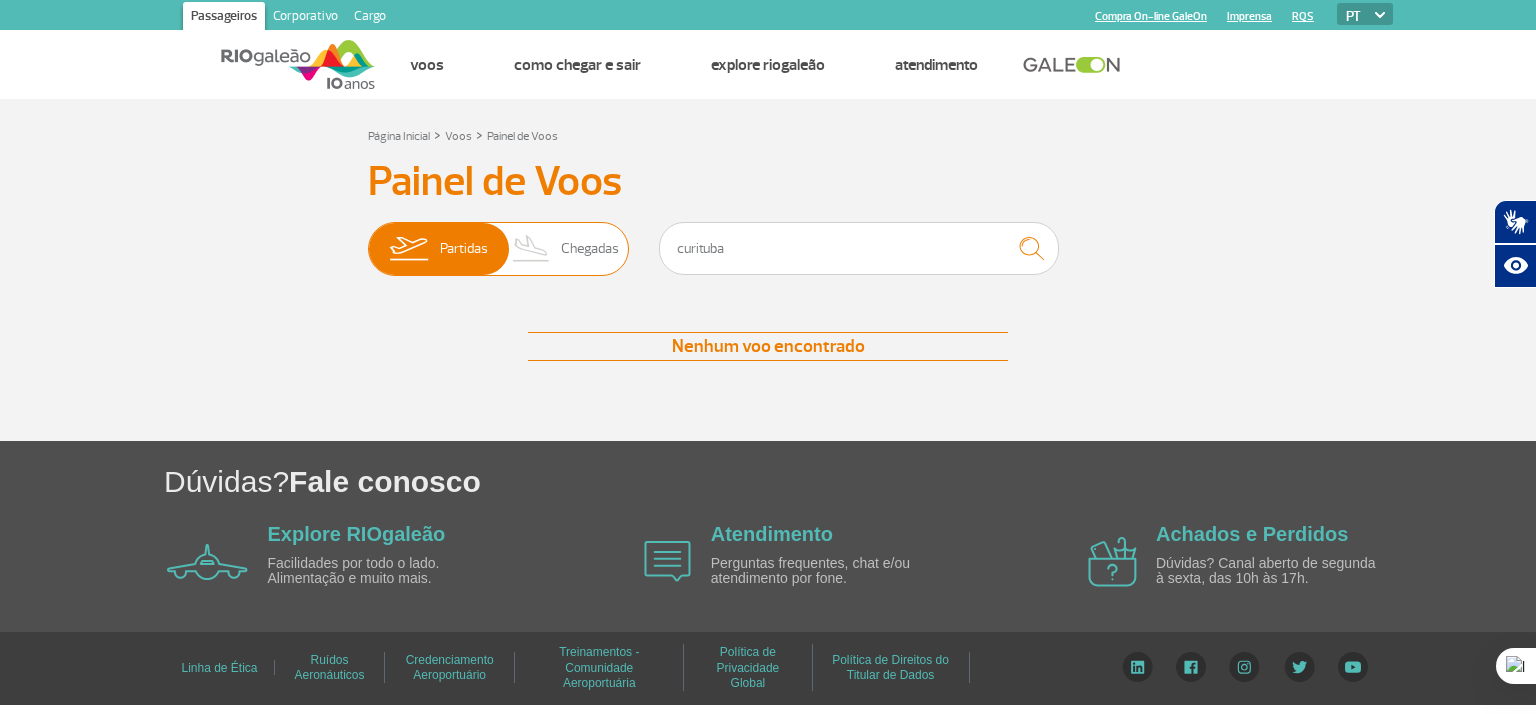 click at bounding box center (531, 249) 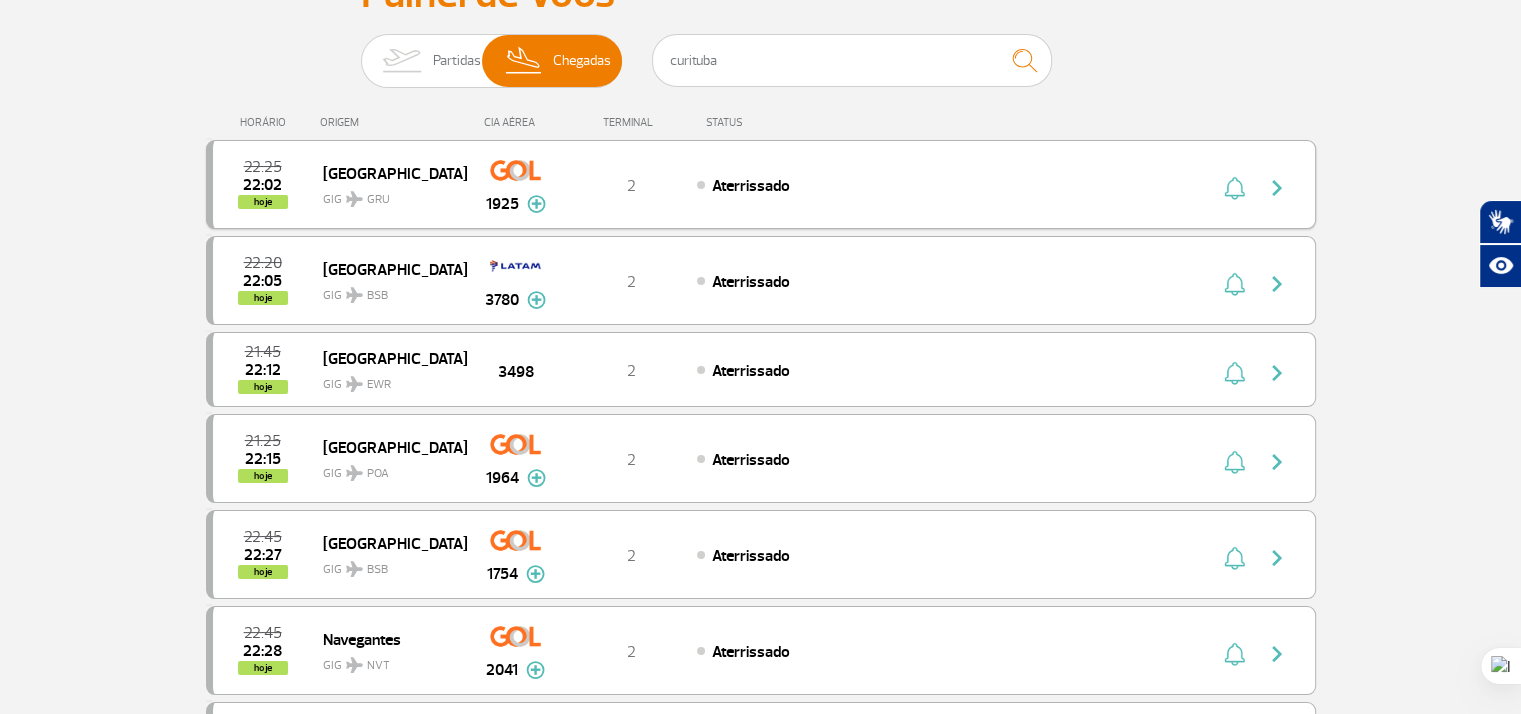 scroll, scrollTop: 194, scrollLeft: 0, axis: vertical 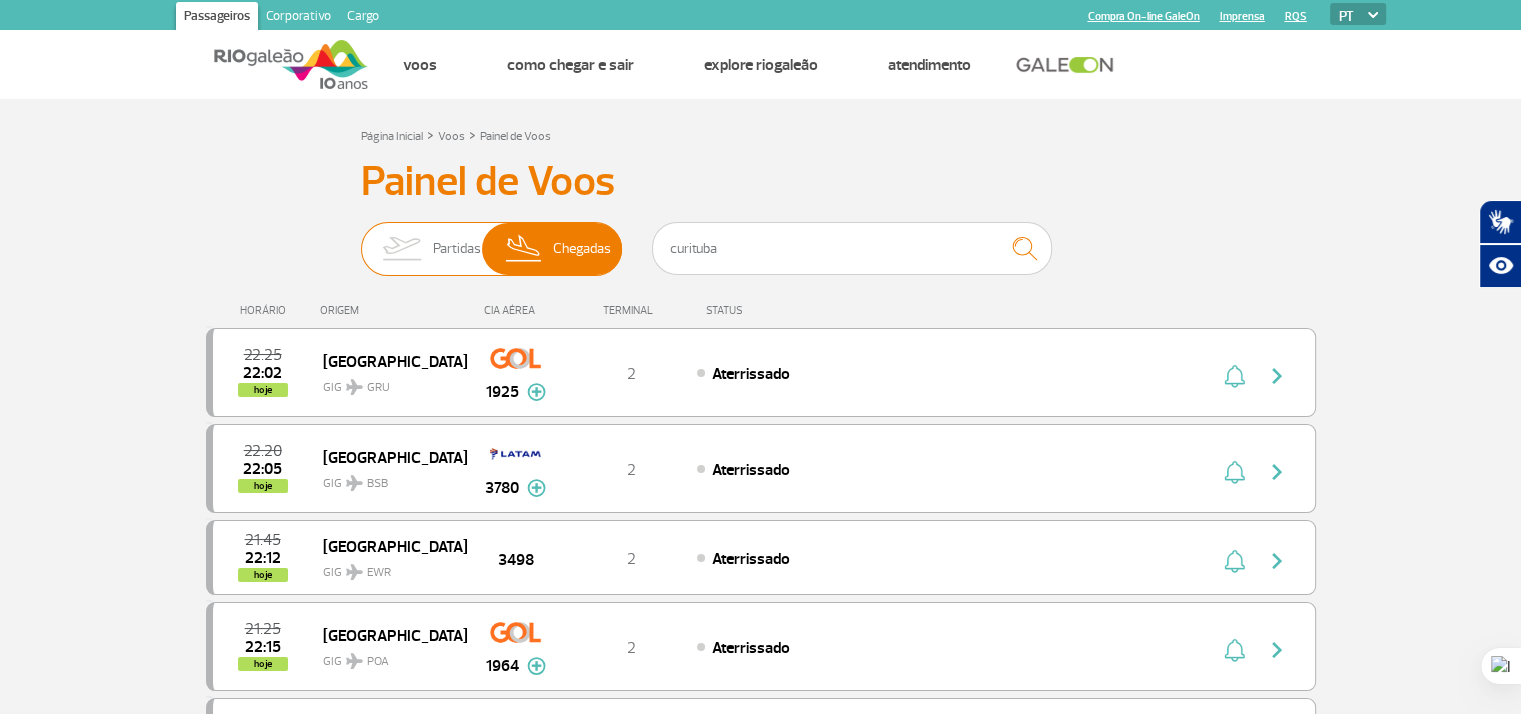 click on "Partidas" at bounding box center [457, 249] 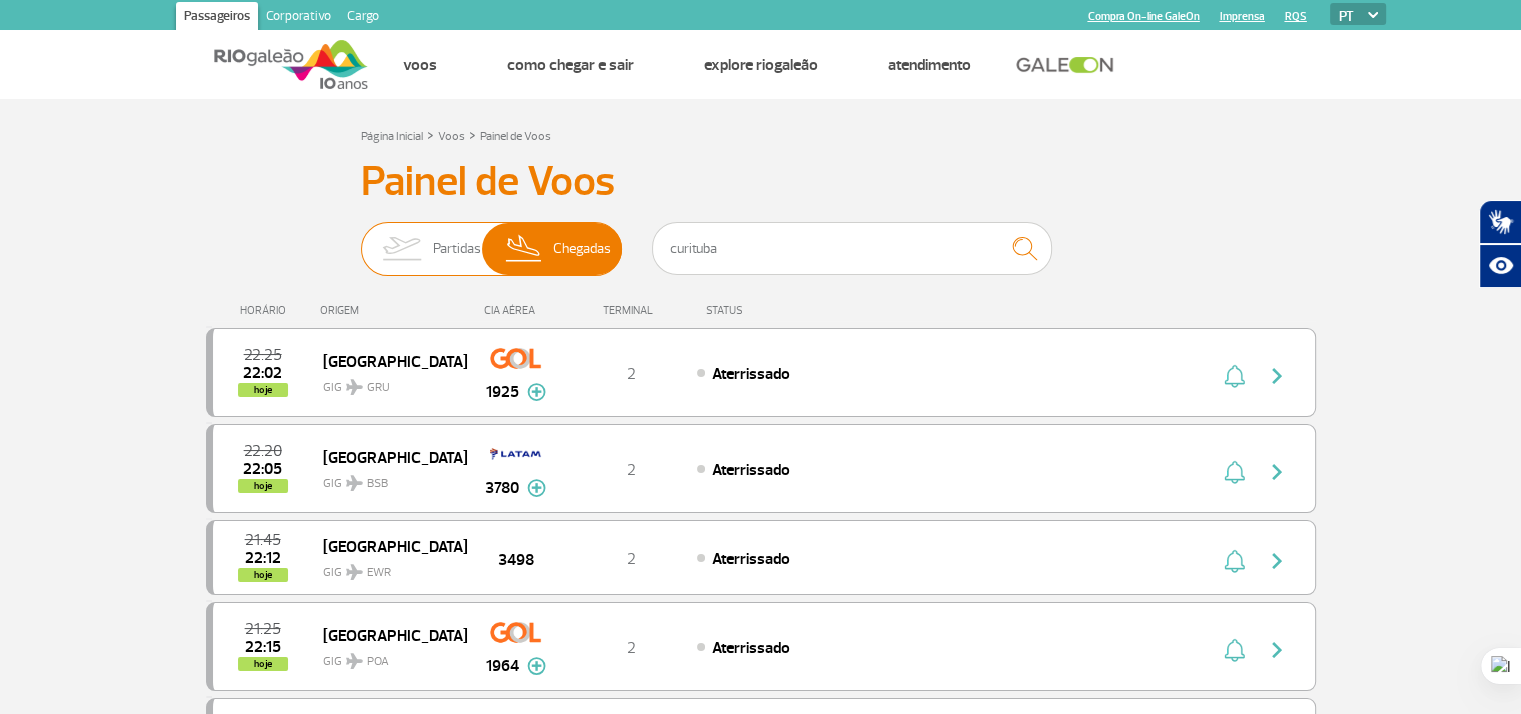 click on "Partidas   Chegadas" at bounding box center (361, 239) 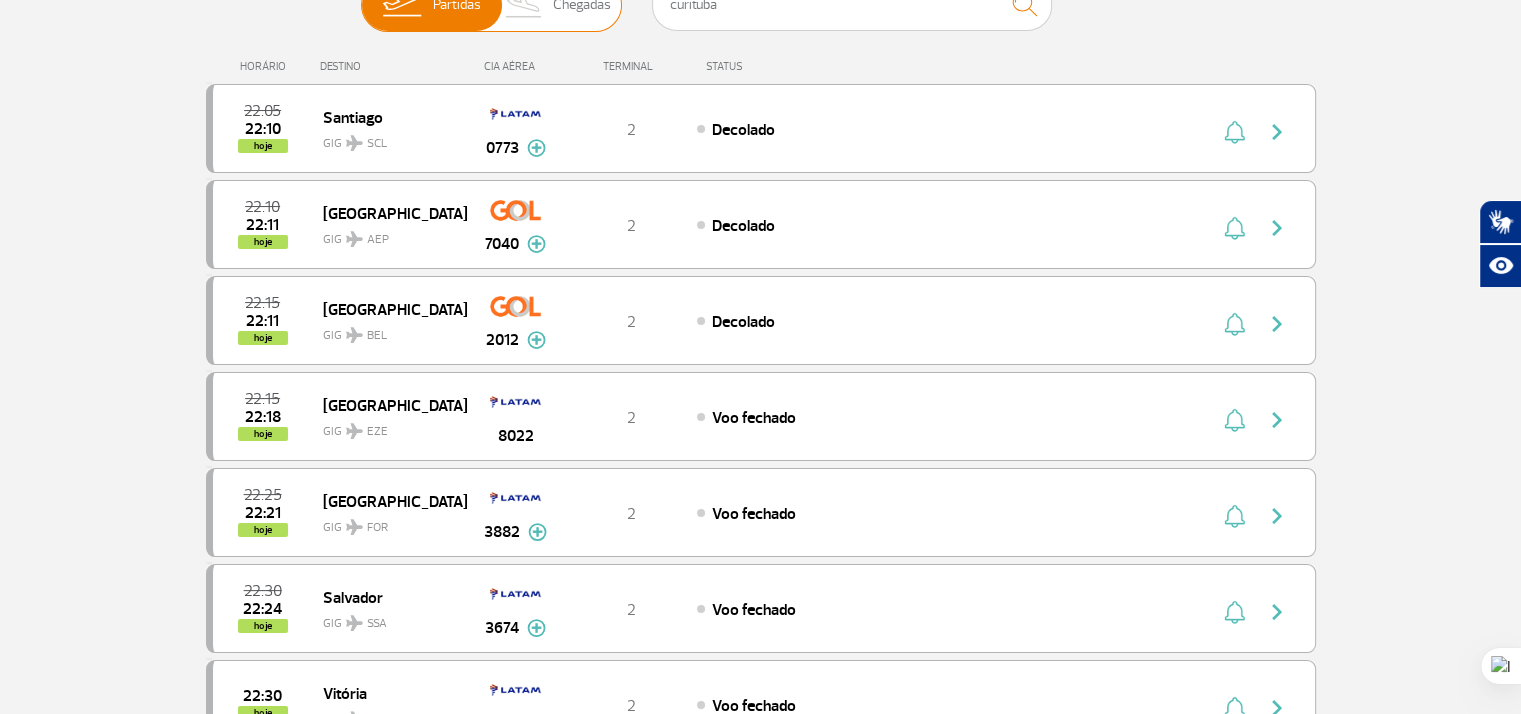 scroll, scrollTop: 0, scrollLeft: 0, axis: both 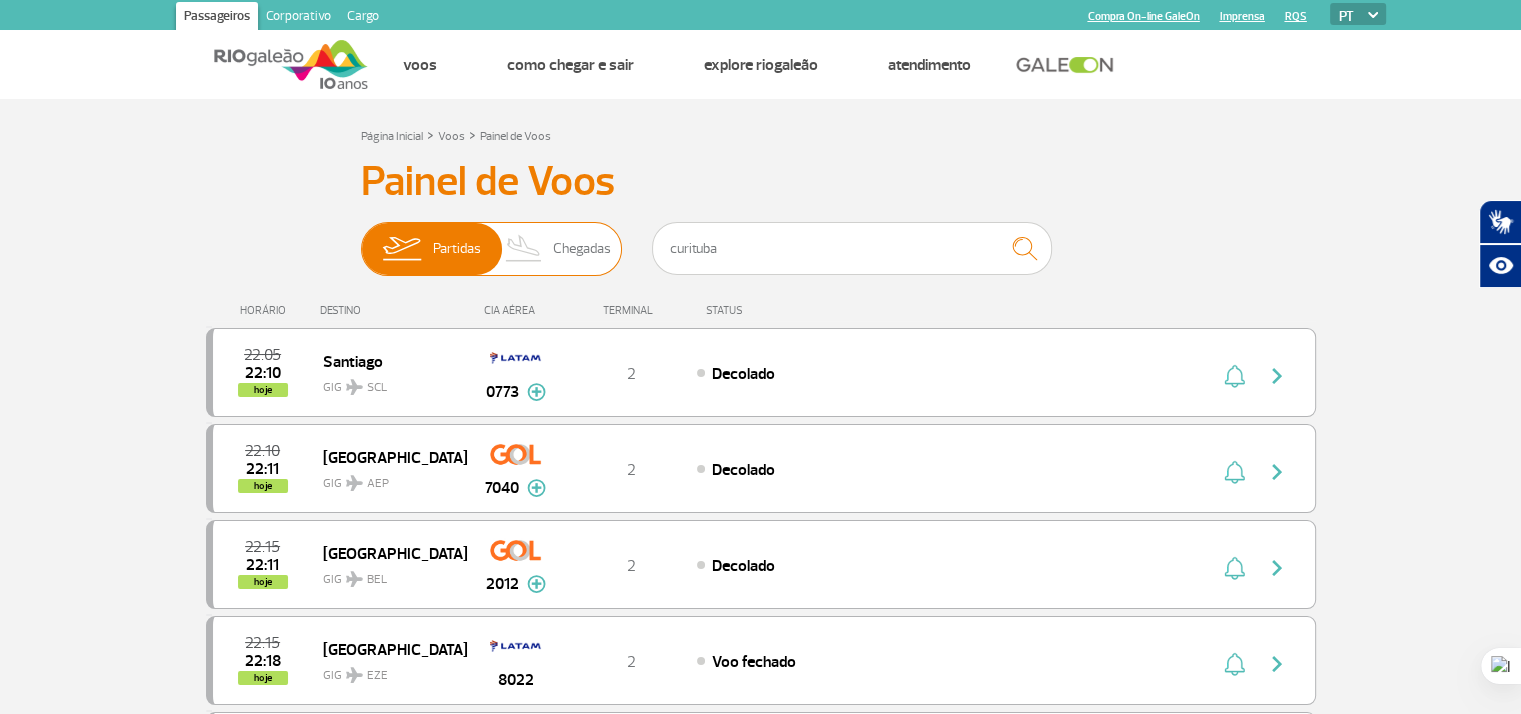 click on "Chegadas" at bounding box center (582, 249) 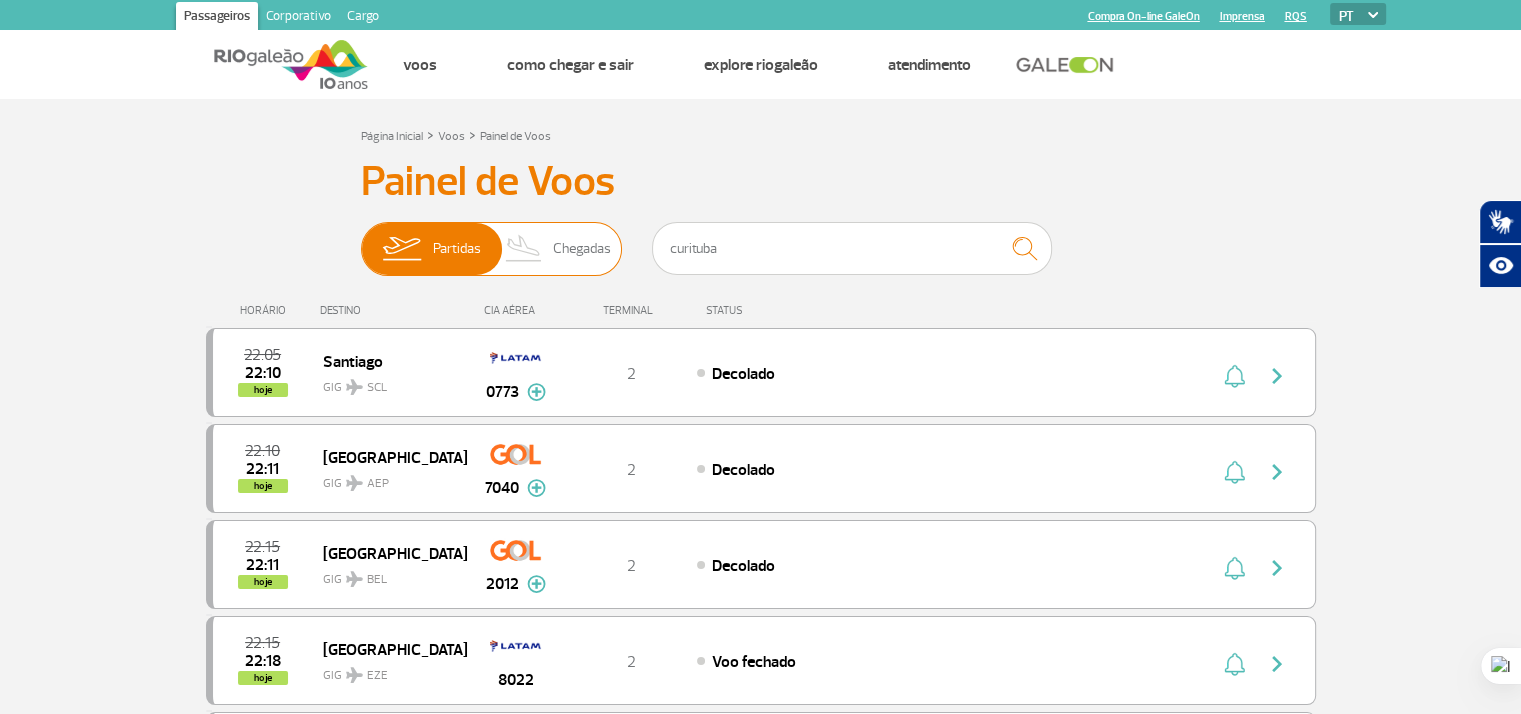 click on "Partidas   Chegadas" at bounding box center (361, 239) 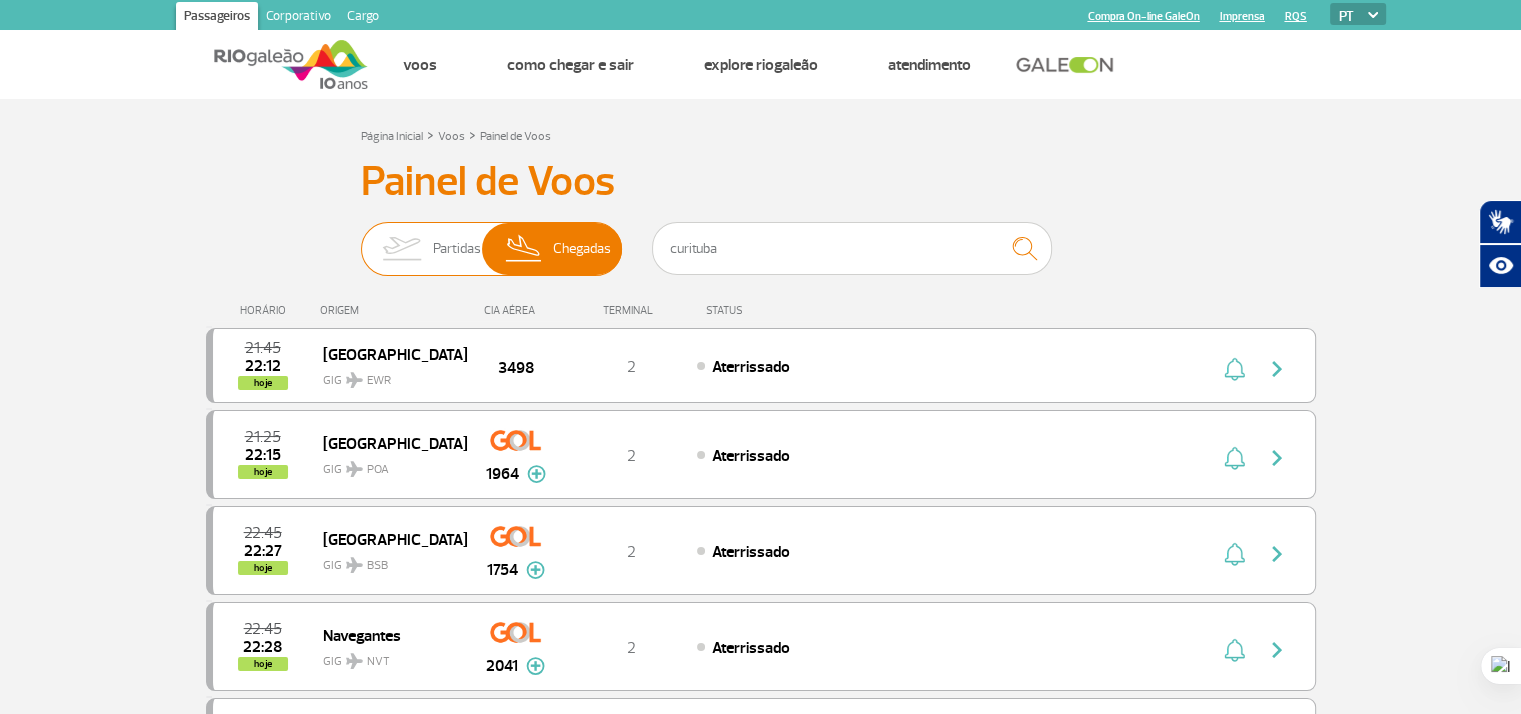 scroll, scrollTop: 0, scrollLeft: 0, axis: both 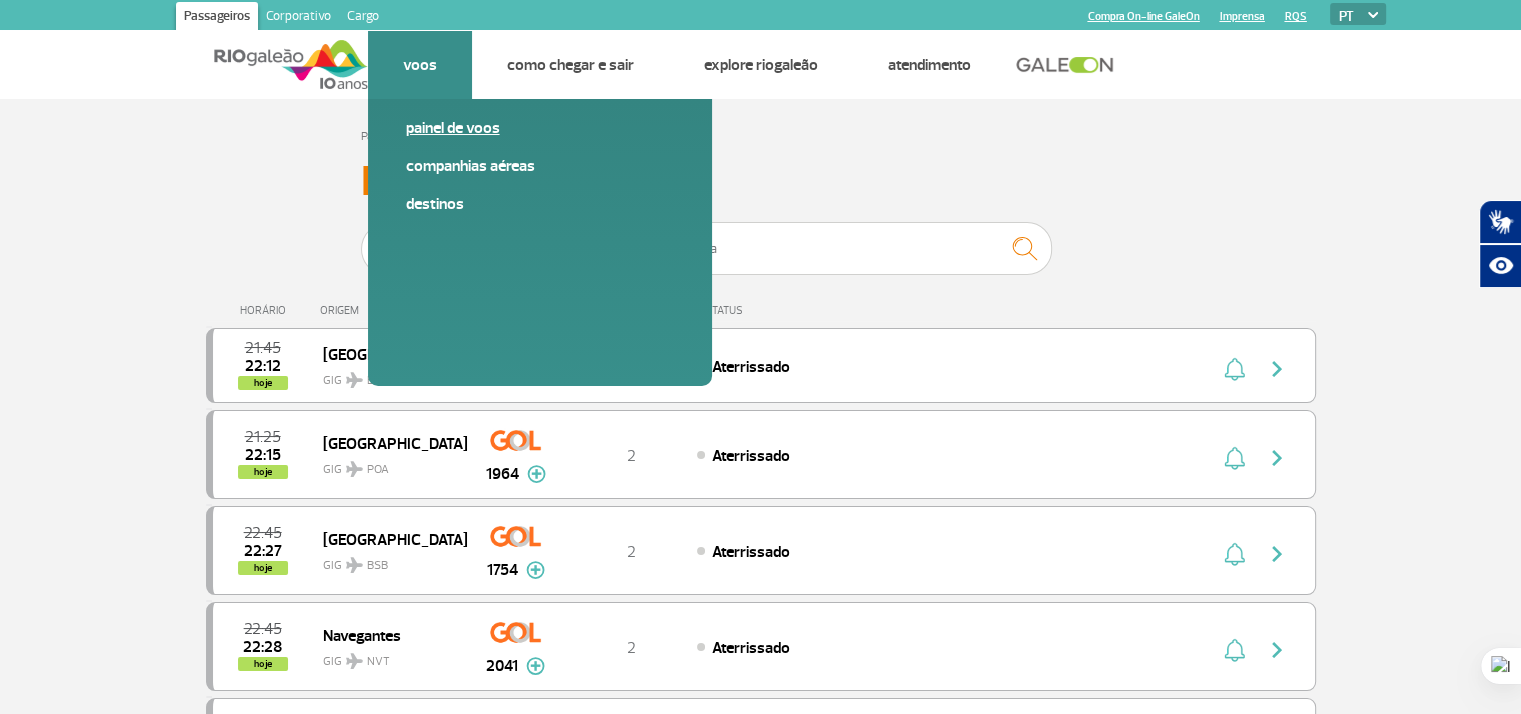 click on "Painel de voos" at bounding box center [540, 128] 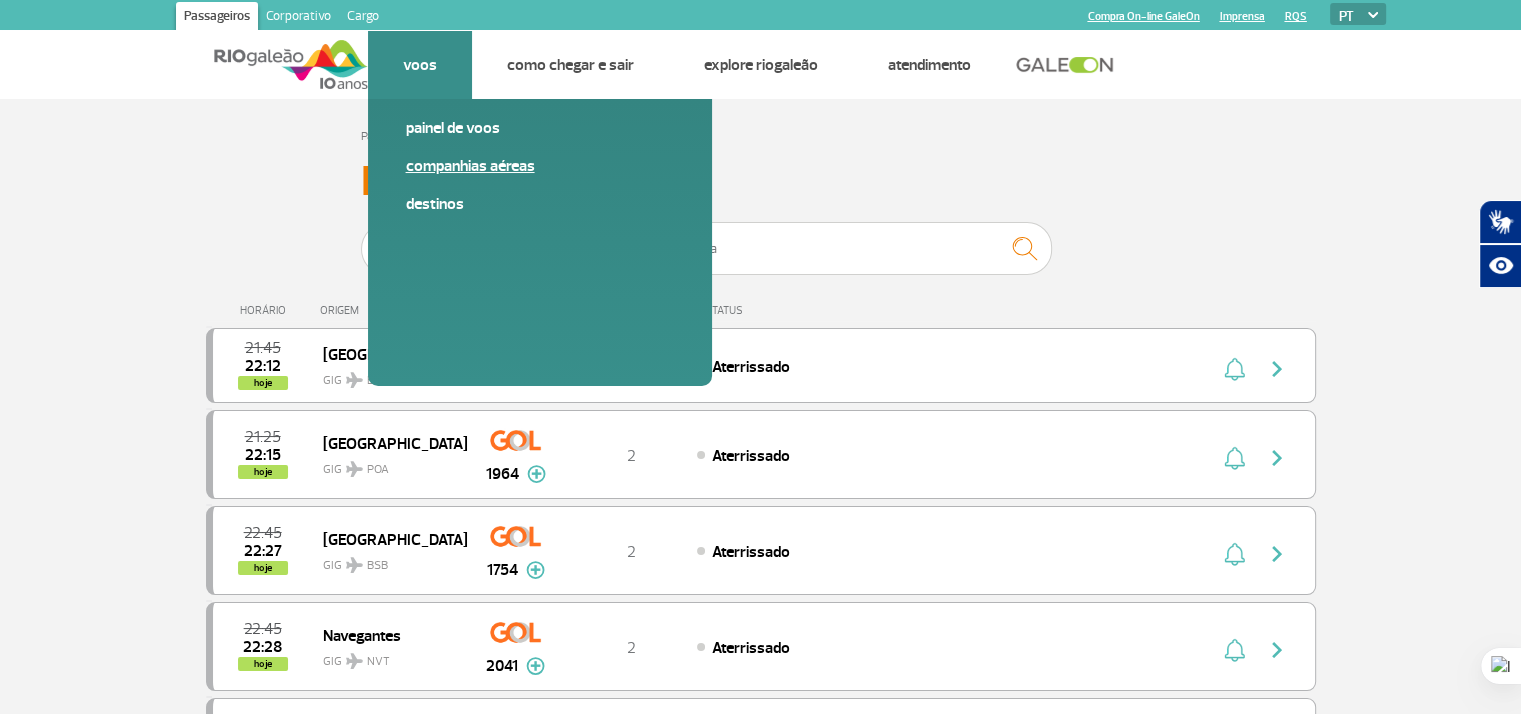 click on "Companhias Aéreas" at bounding box center (540, 166) 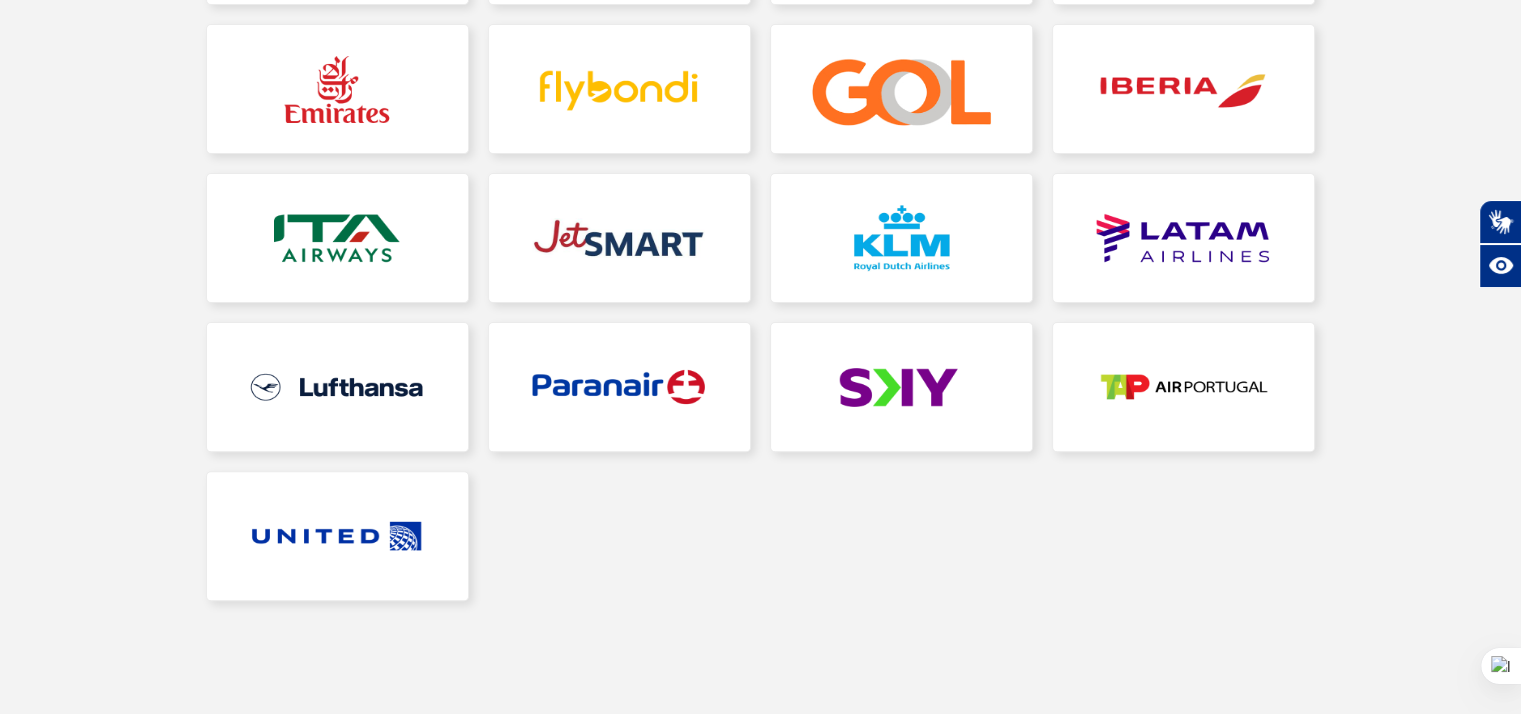 scroll, scrollTop: 603, scrollLeft: 0, axis: vertical 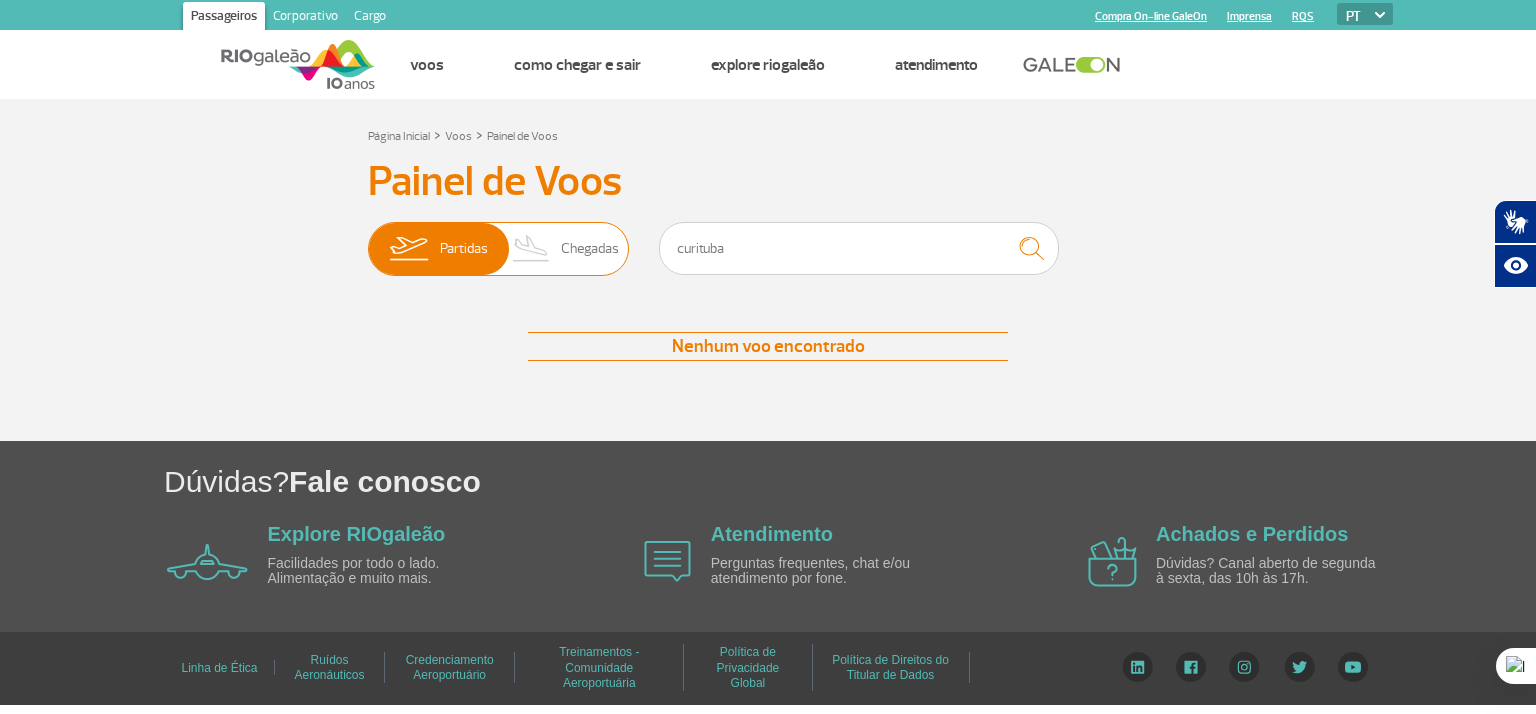 click on "Chegadas" at bounding box center [590, 249] 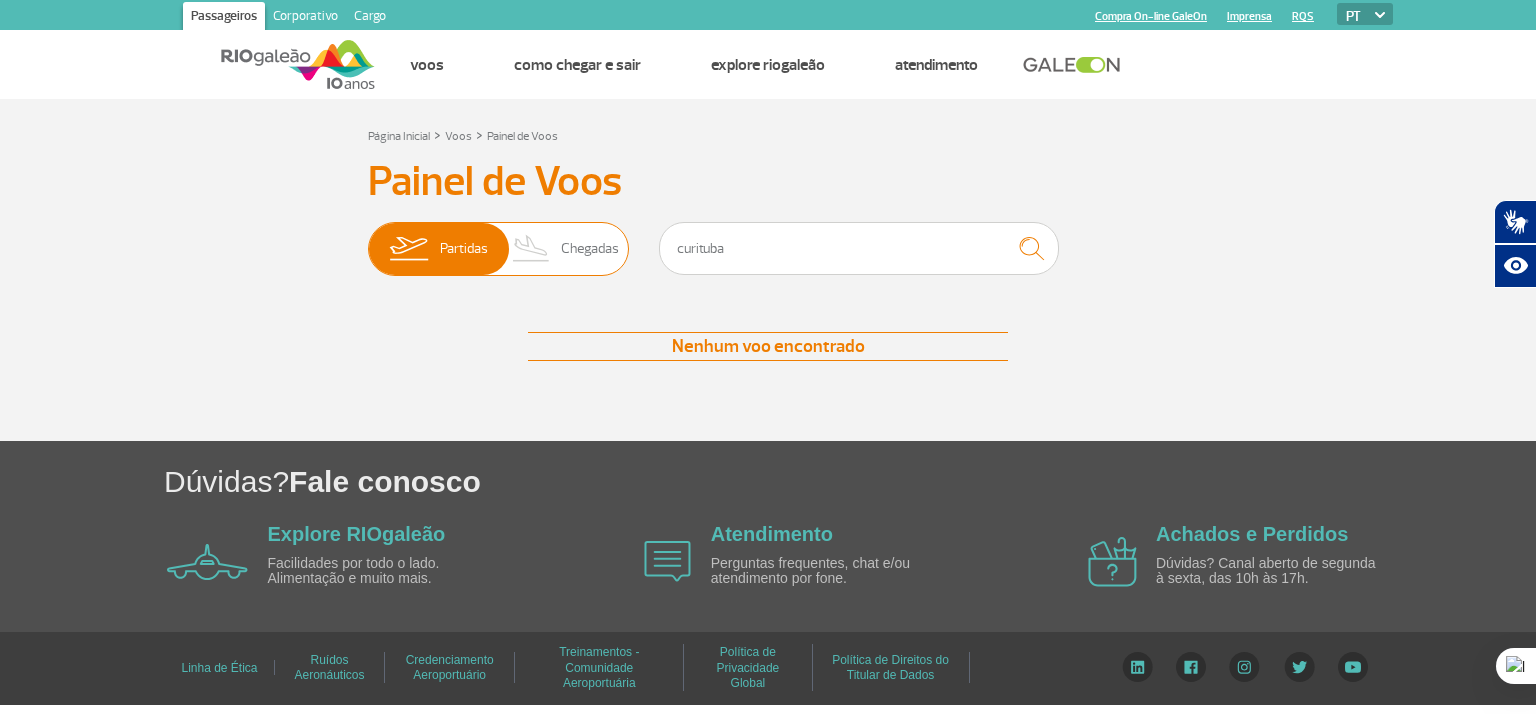 click on "Partidas   Chegadas" at bounding box center (368, 239) 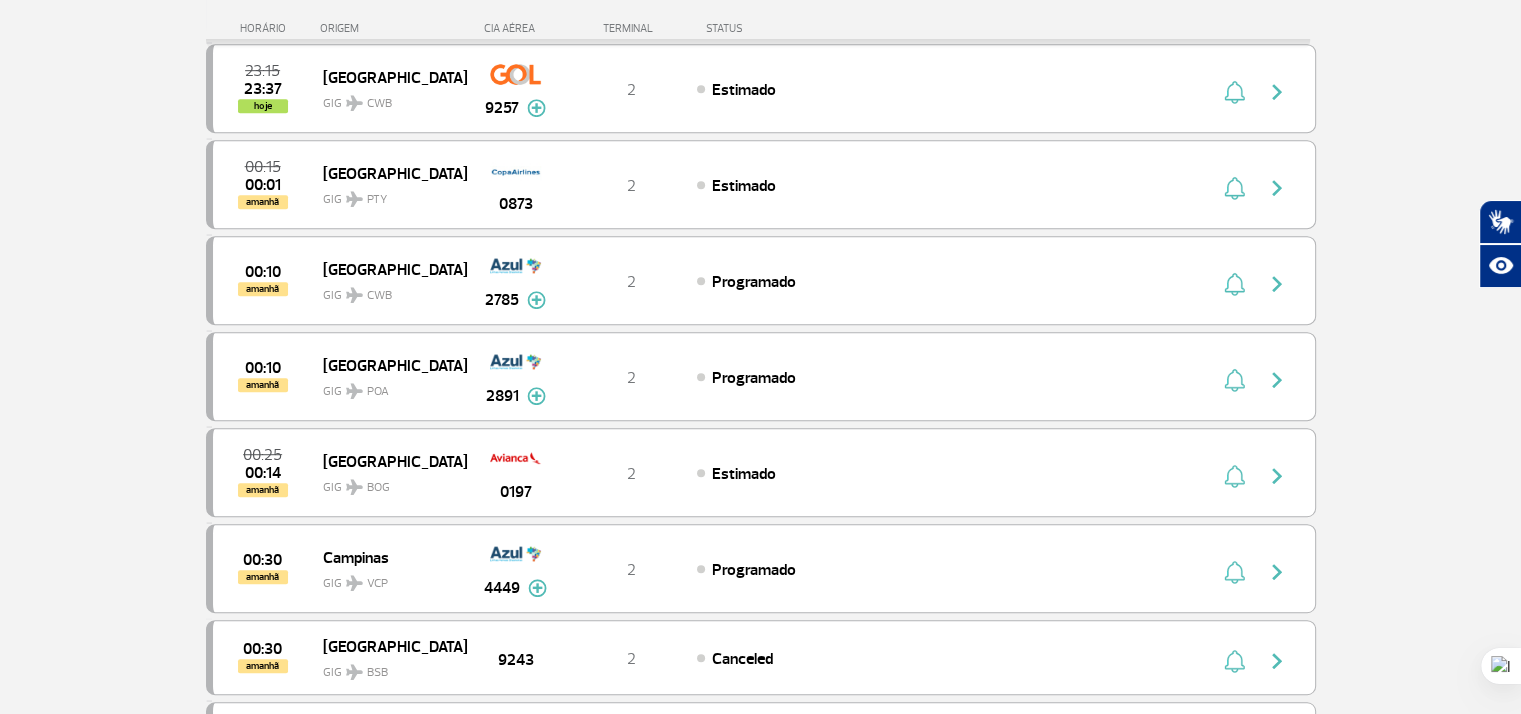 scroll, scrollTop: 1148, scrollLeft: 0, axis: vertical 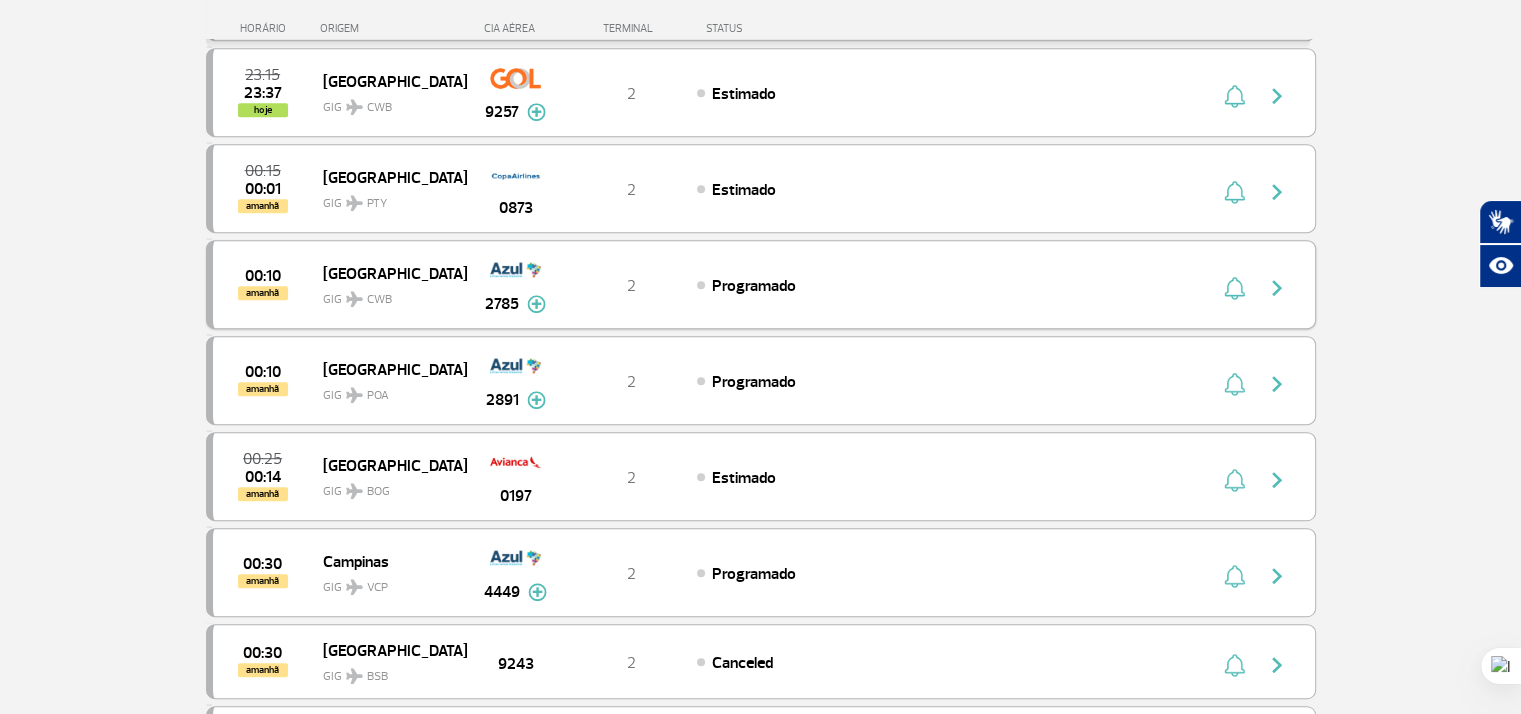 click at bounding box center (1233, 285) 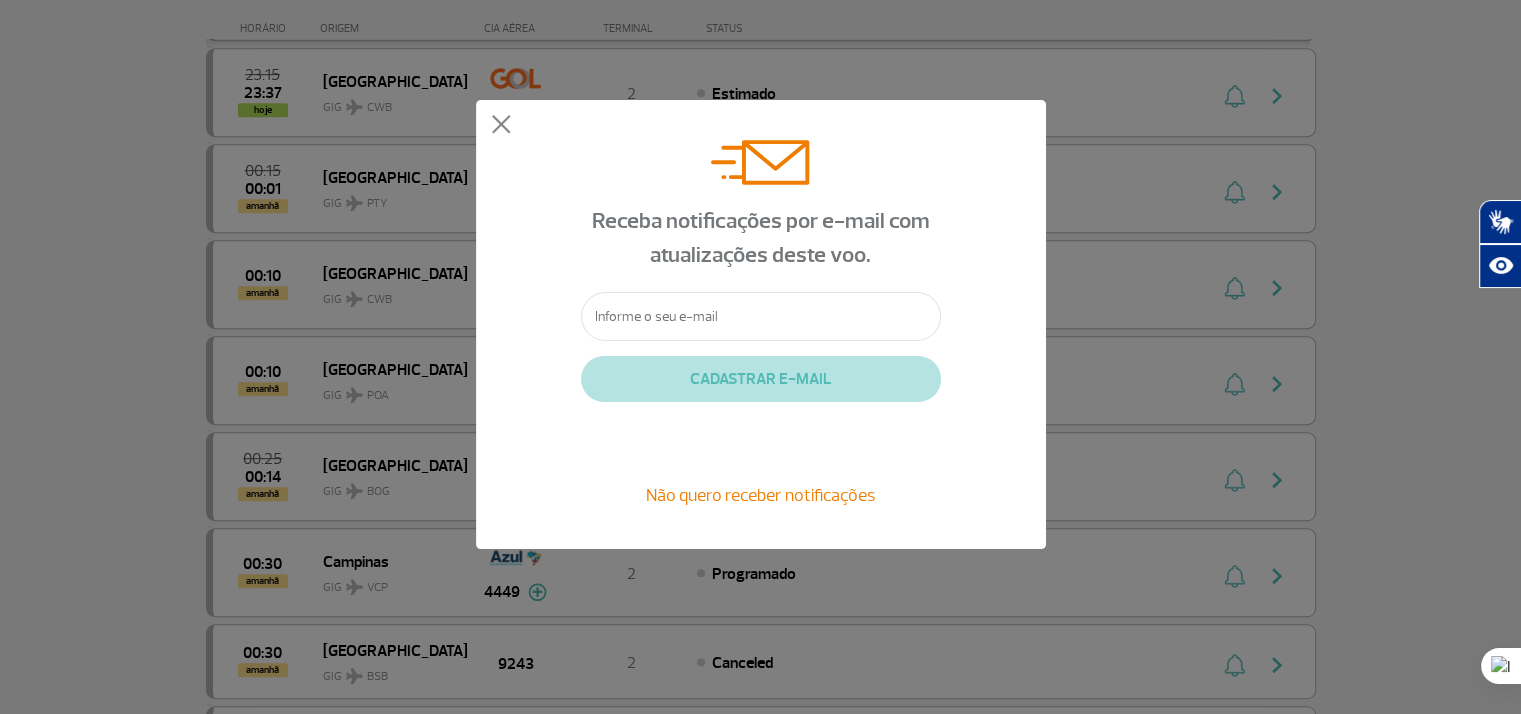 click on "Receba notificações por e-mail com atualizações deste voo.   CADASTRAR E-MAIL   Não quero receber notificações" 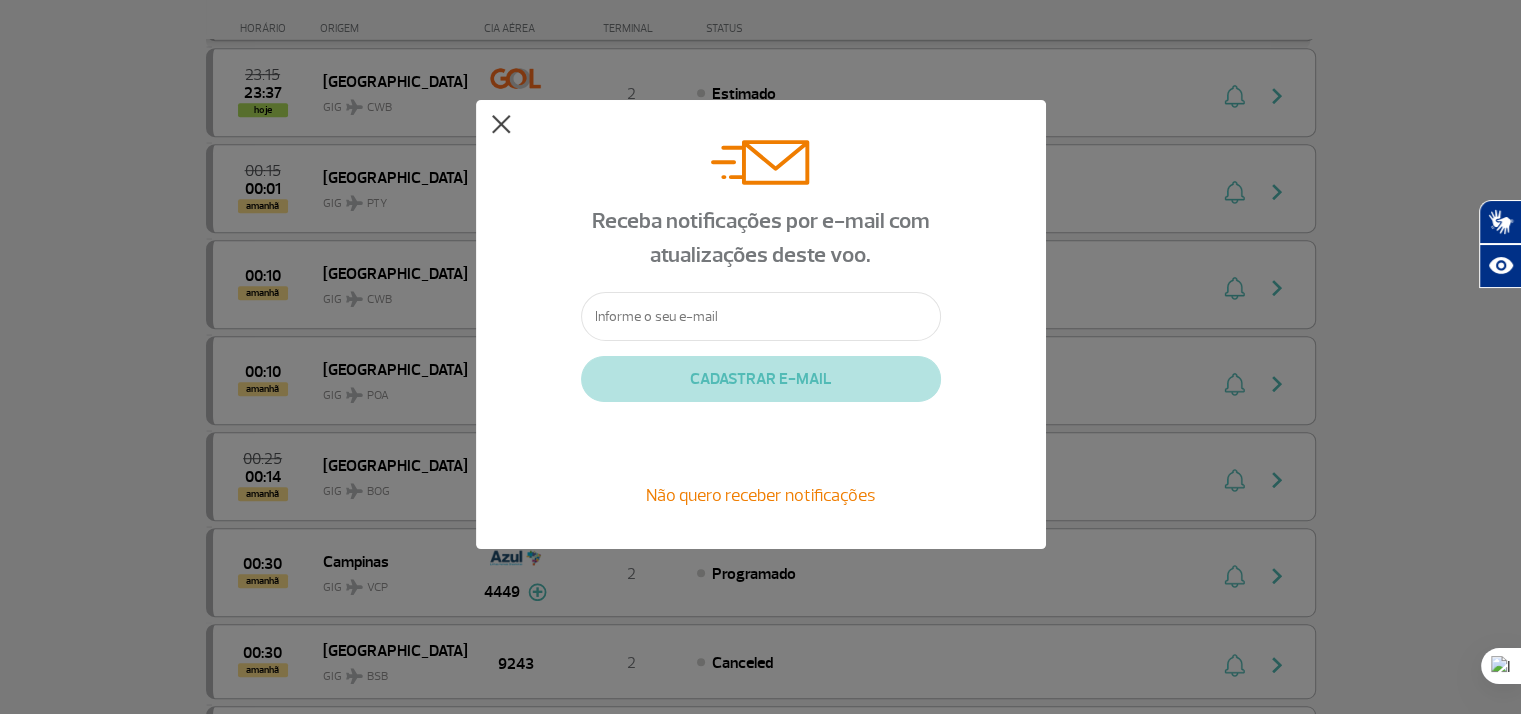 click 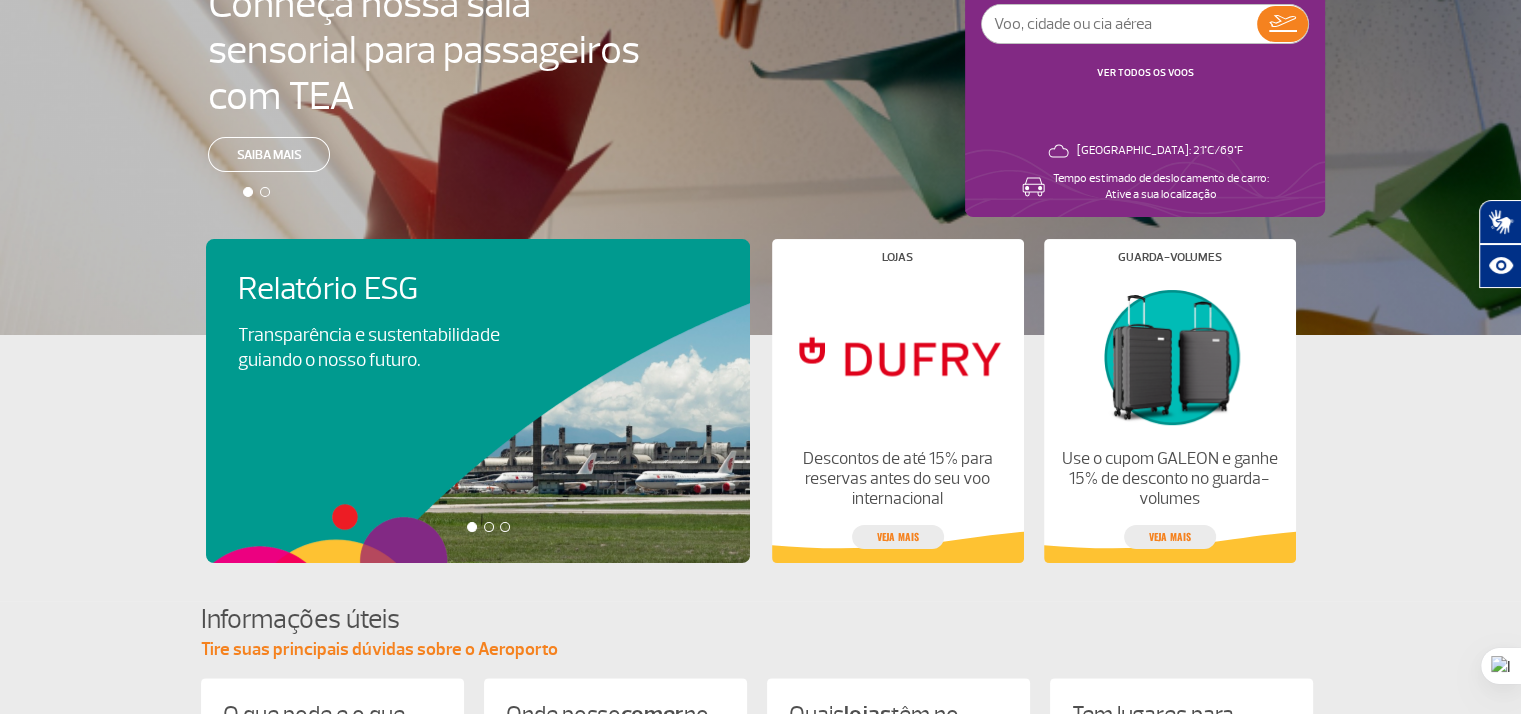 scroll, scrollTop: 0, scrollLeft: 0, axis: both 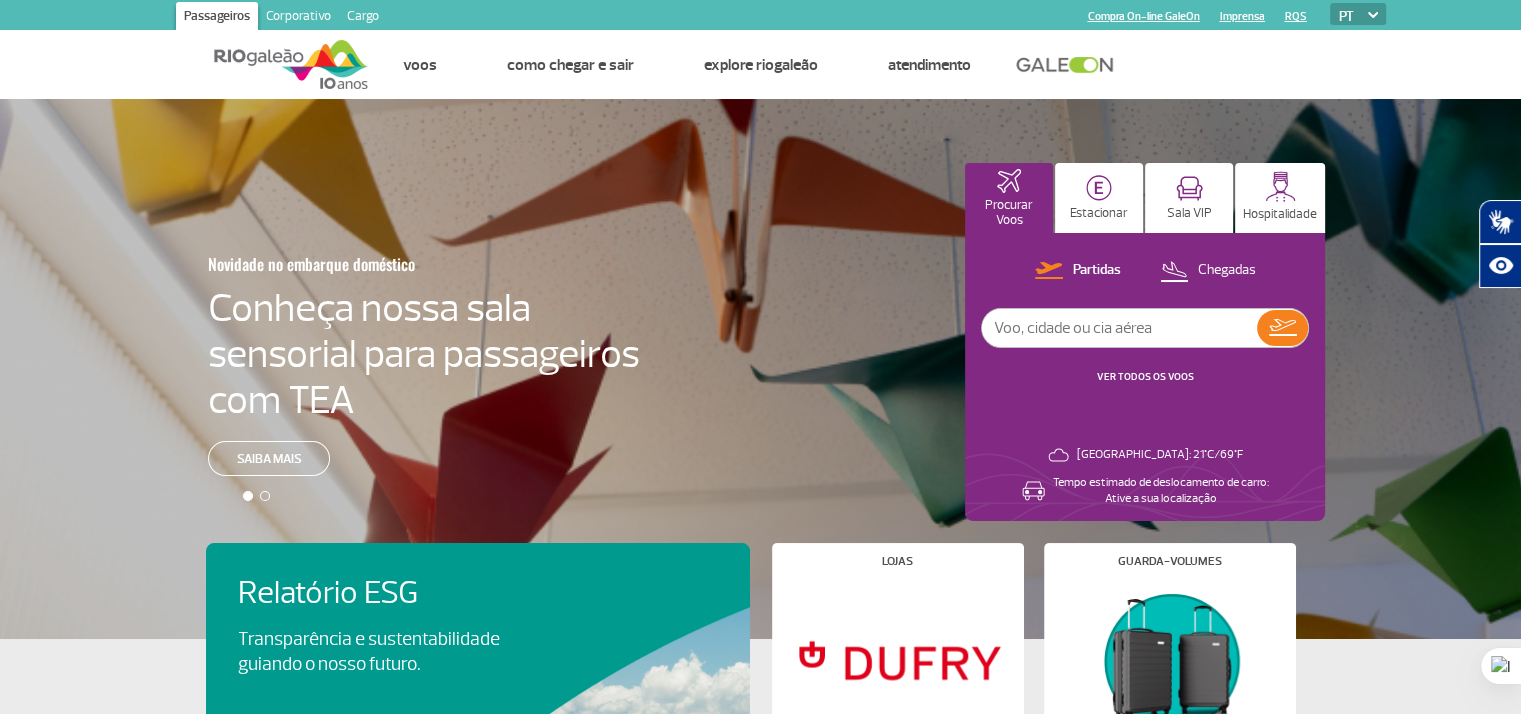 click on "Partidas   Chegadas  VER TODOS OS VOOS Rio de Janeiro: 21°C/69°F Tempo estimado de deslocamento de carro:   Ative a sua localização" at bounding box center [1145, 377] 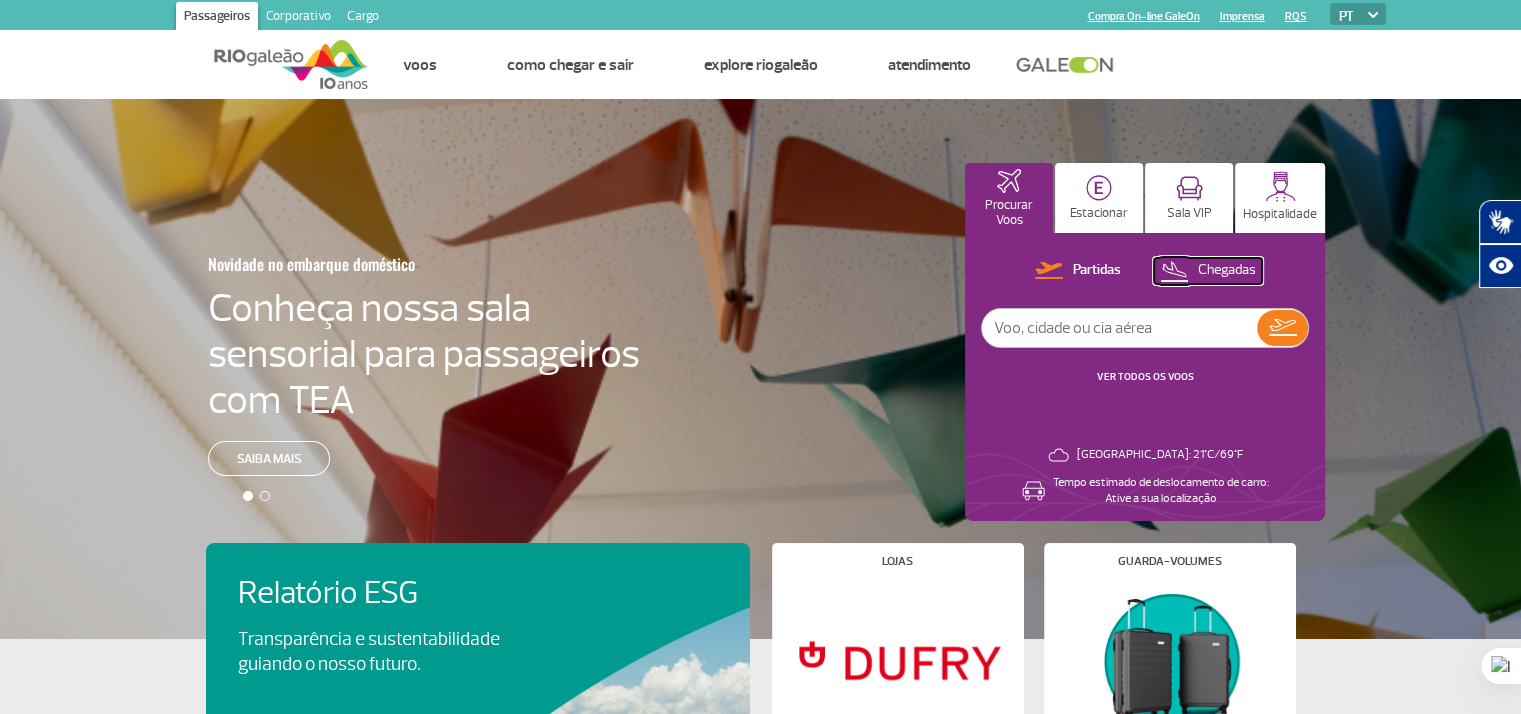 click on "Chegadas" at bounding box center (1227, 270) 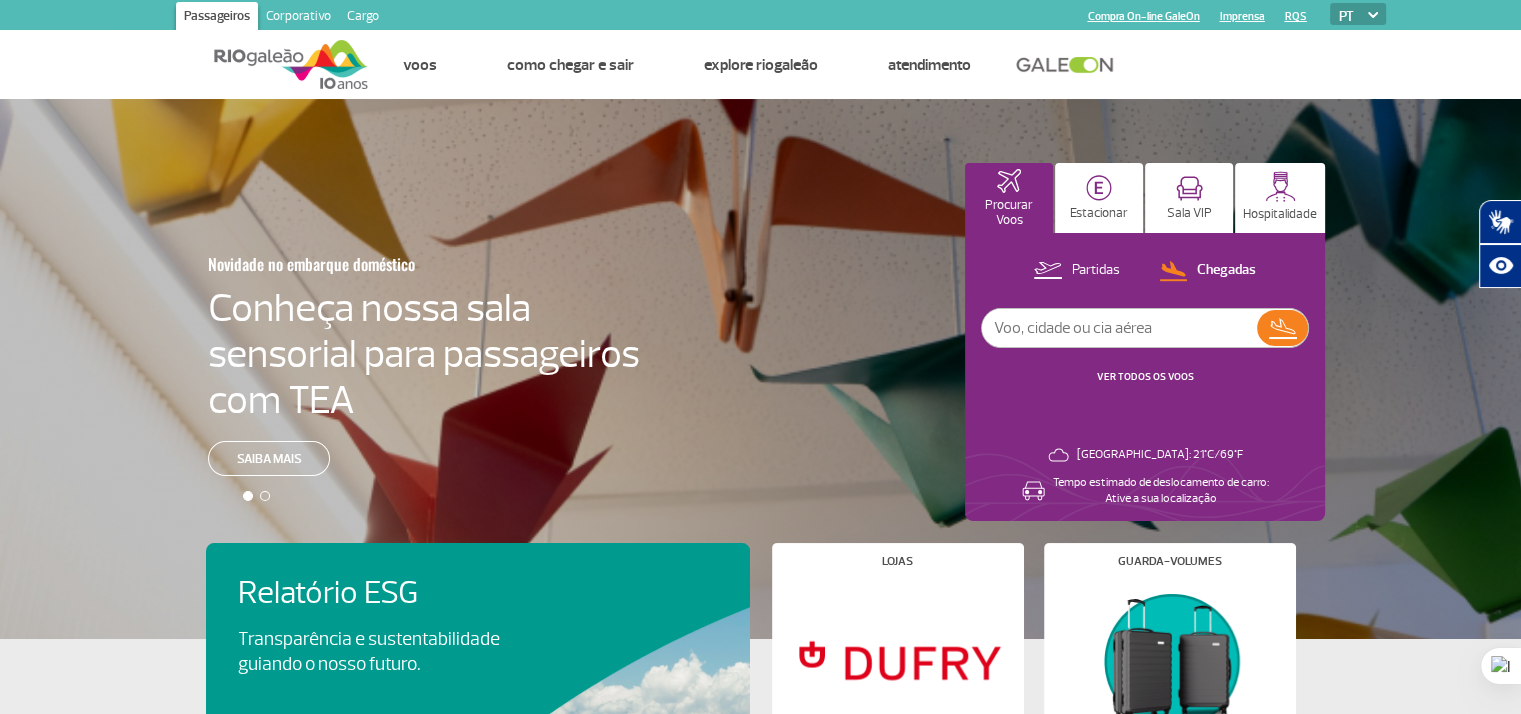 click at bounding box center (1119, 328) 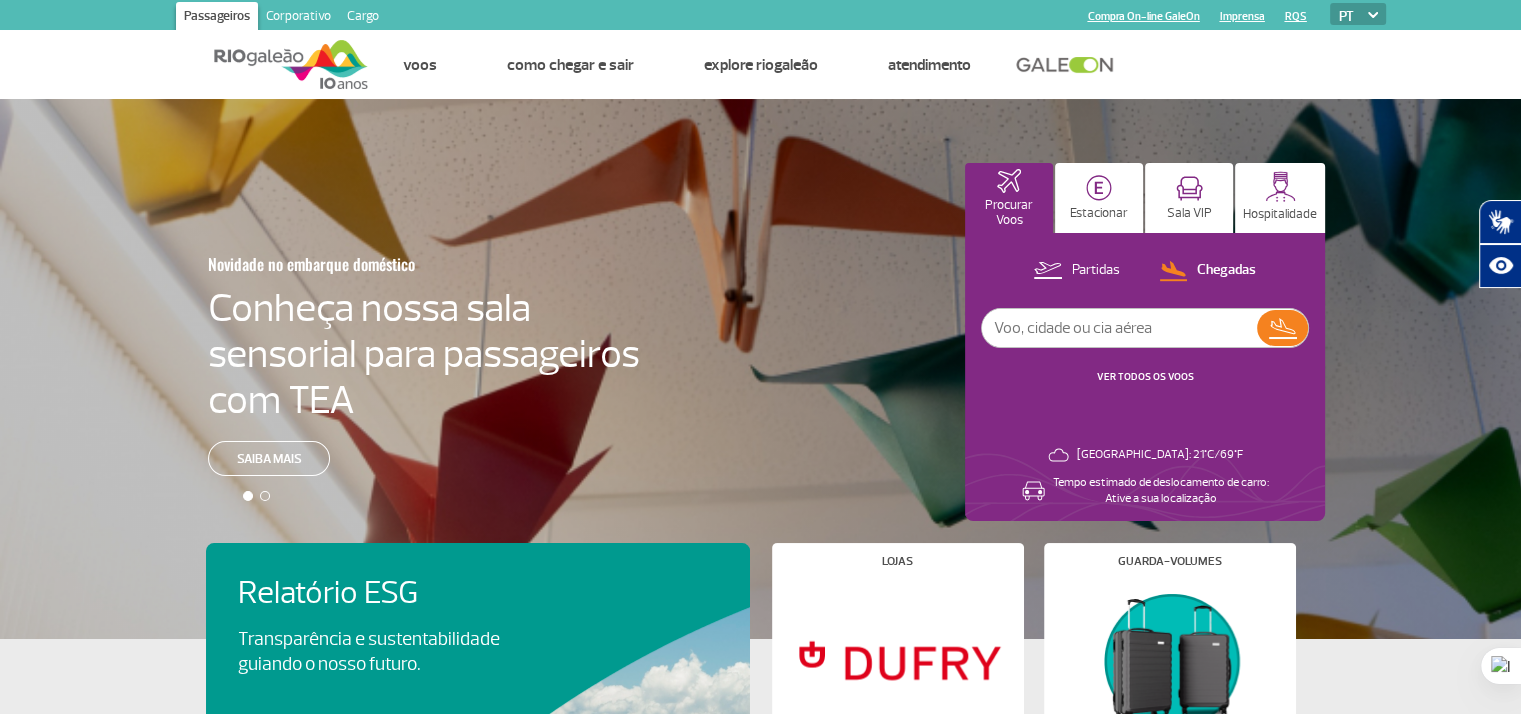 type on "curituba" 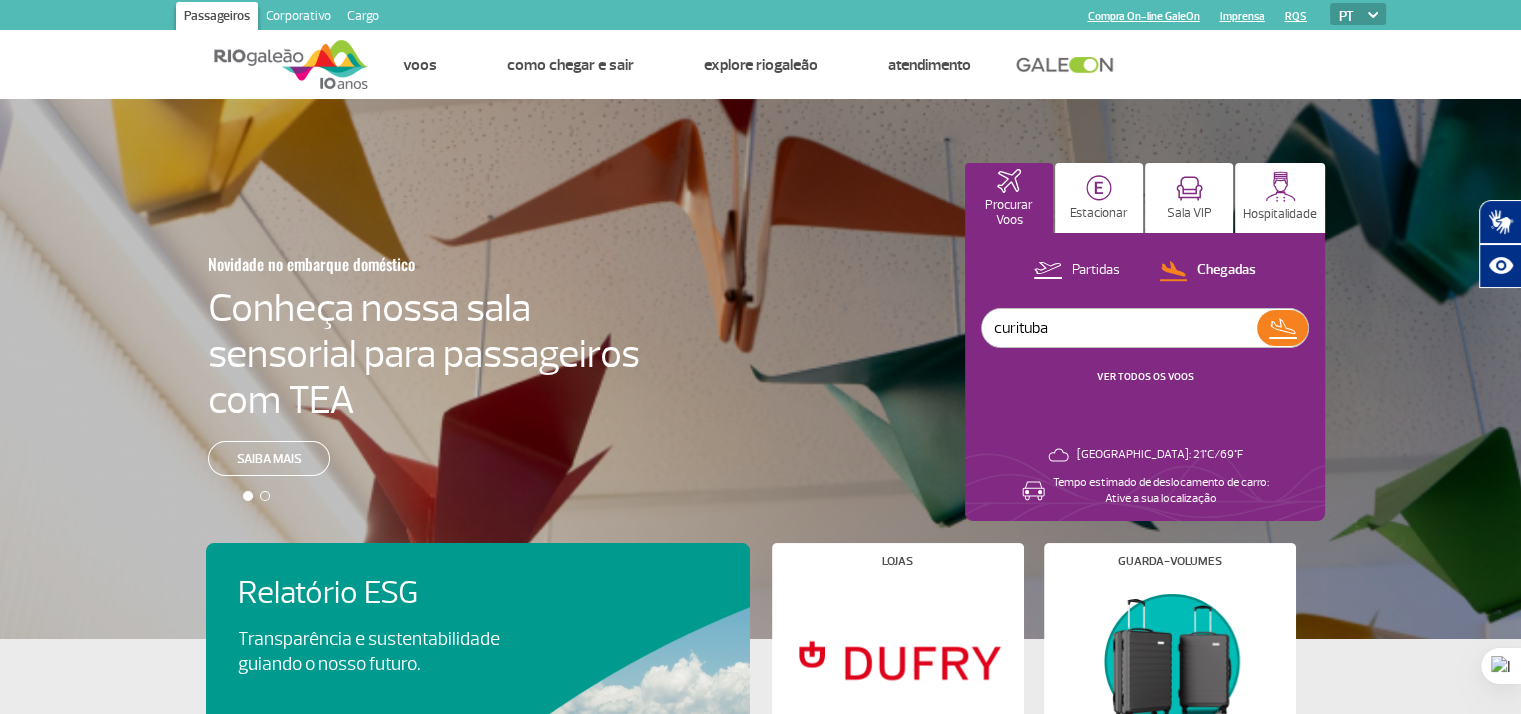 click on "VER TODOS OS VOOS" at bounding box center (1145, 376) 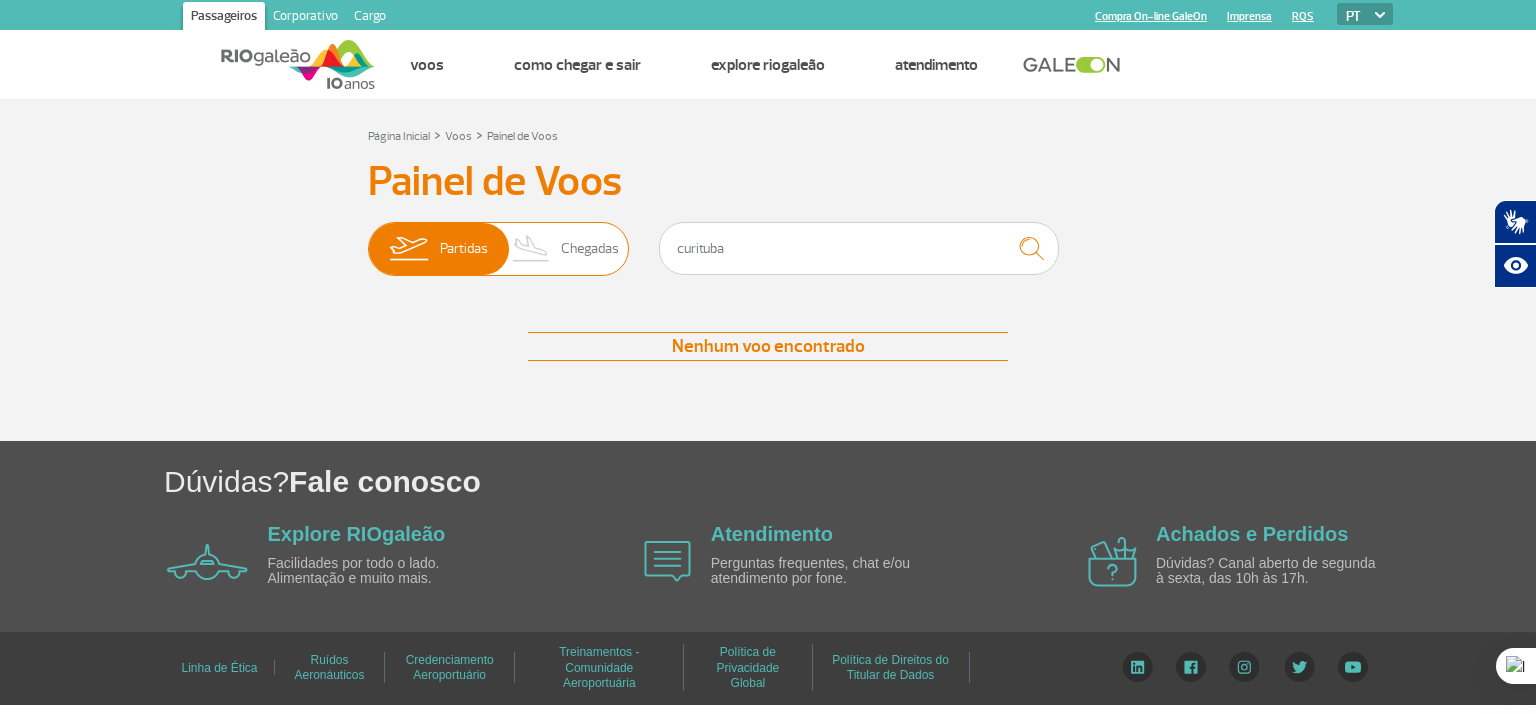 click on "Chegadas" at bounding box center [590, 249] 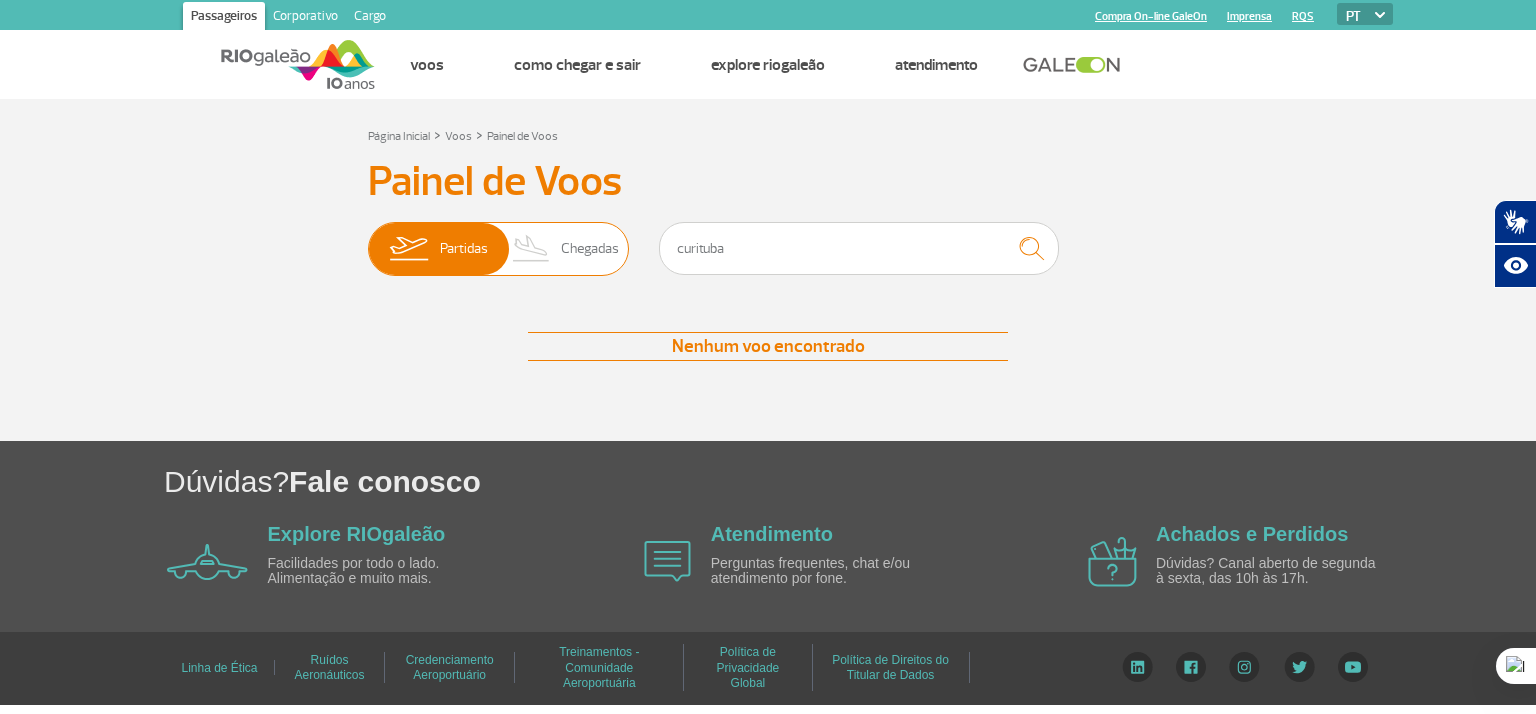 click on "Partidas   Chegadas" at bounding box center [368, 239] 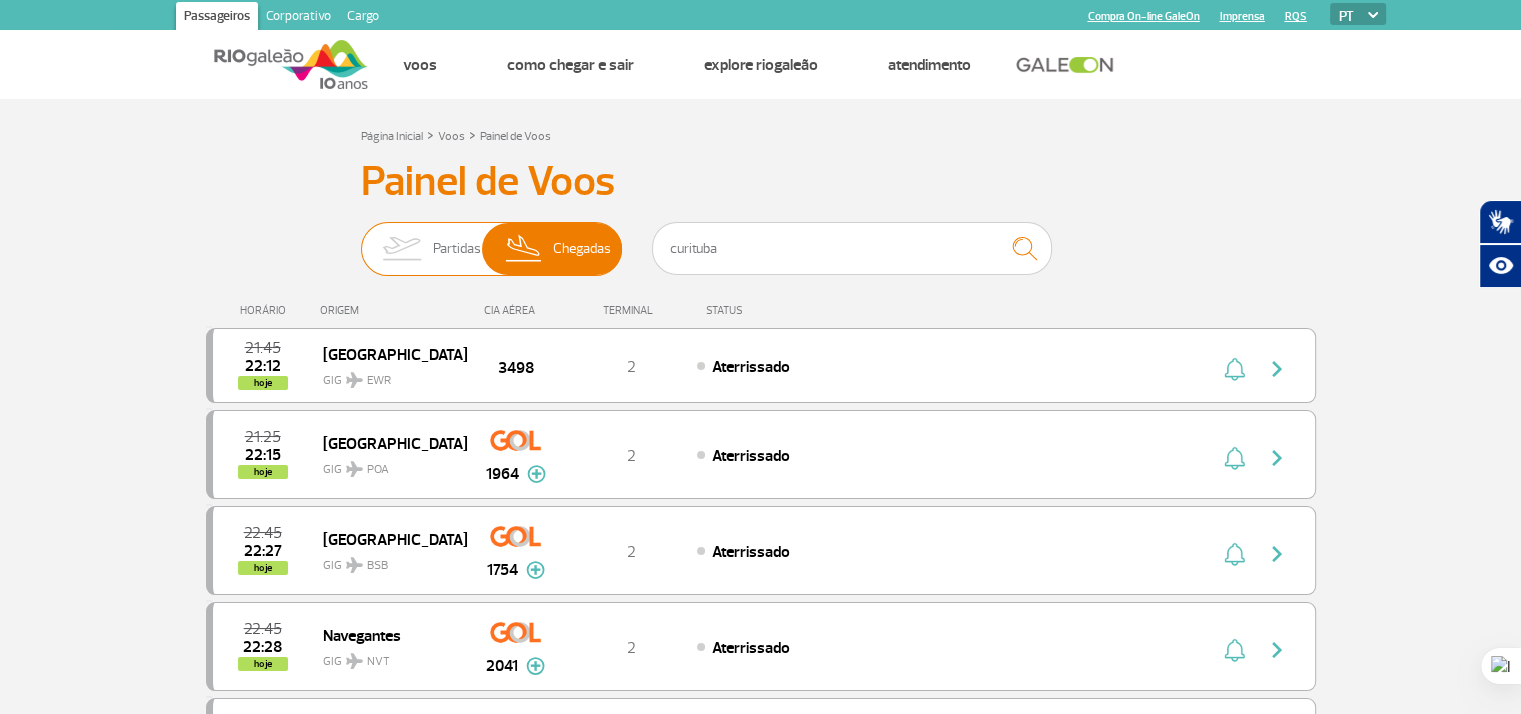 click on "Partidas" at bounding box center [457, 249] 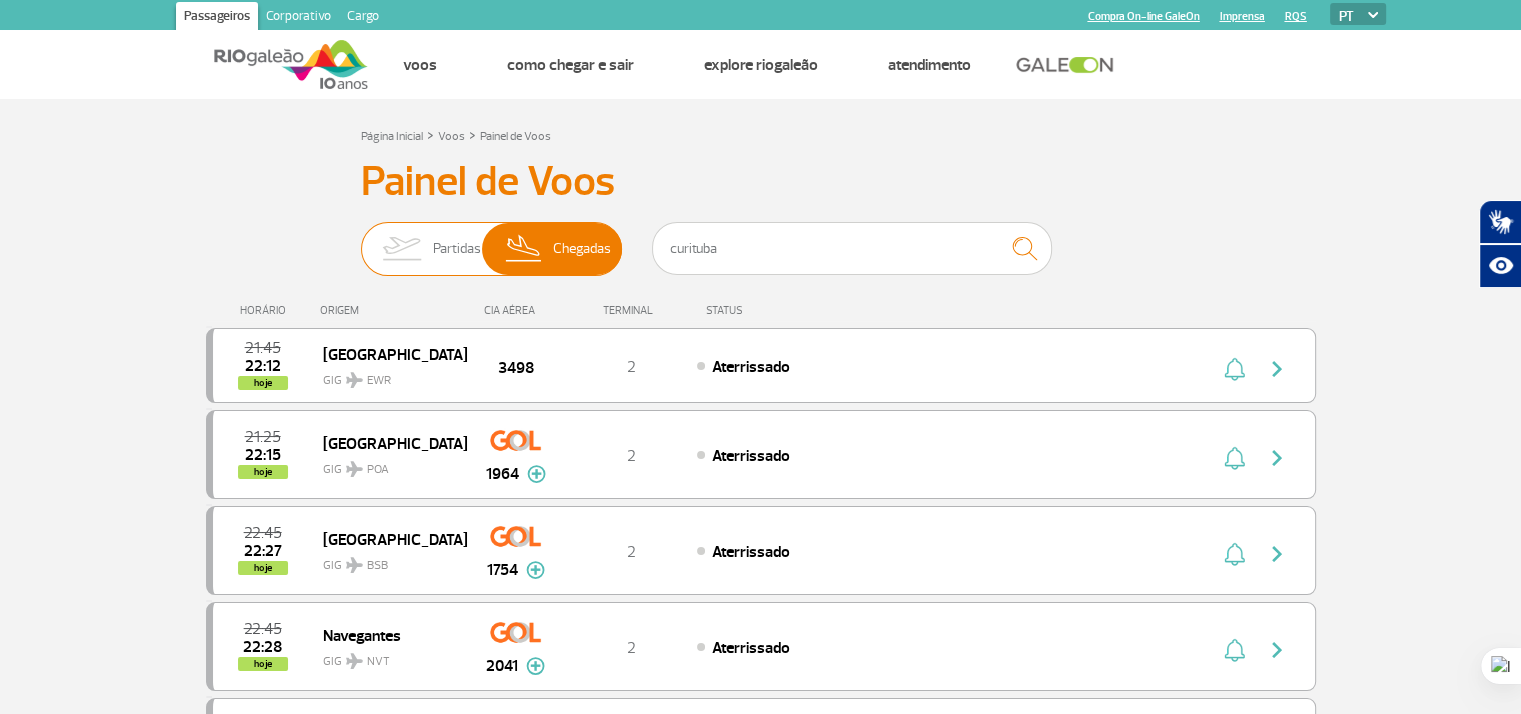 click on "Partidas   Chegadas" at bounding box center [361, 239] 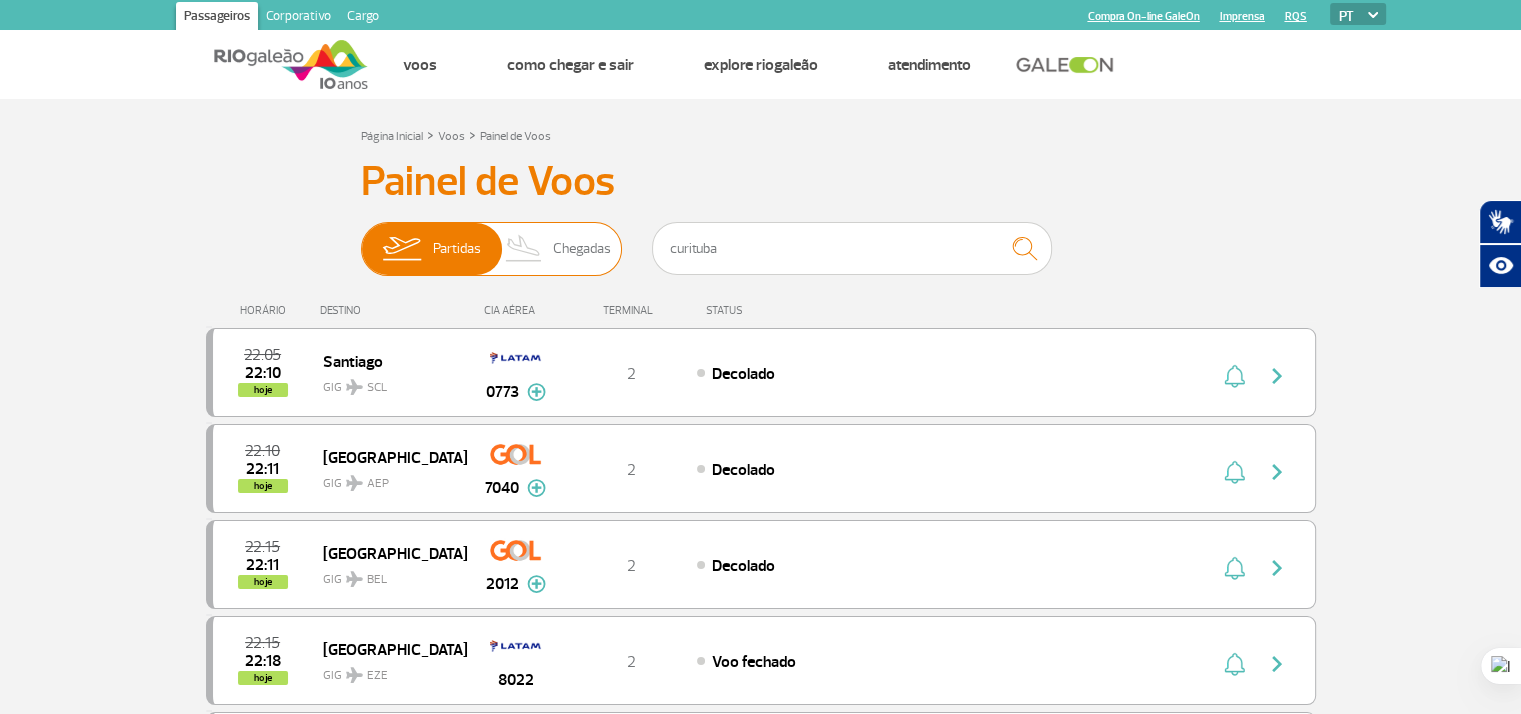 click on "Chegadas" at bounding box center [582, 249] 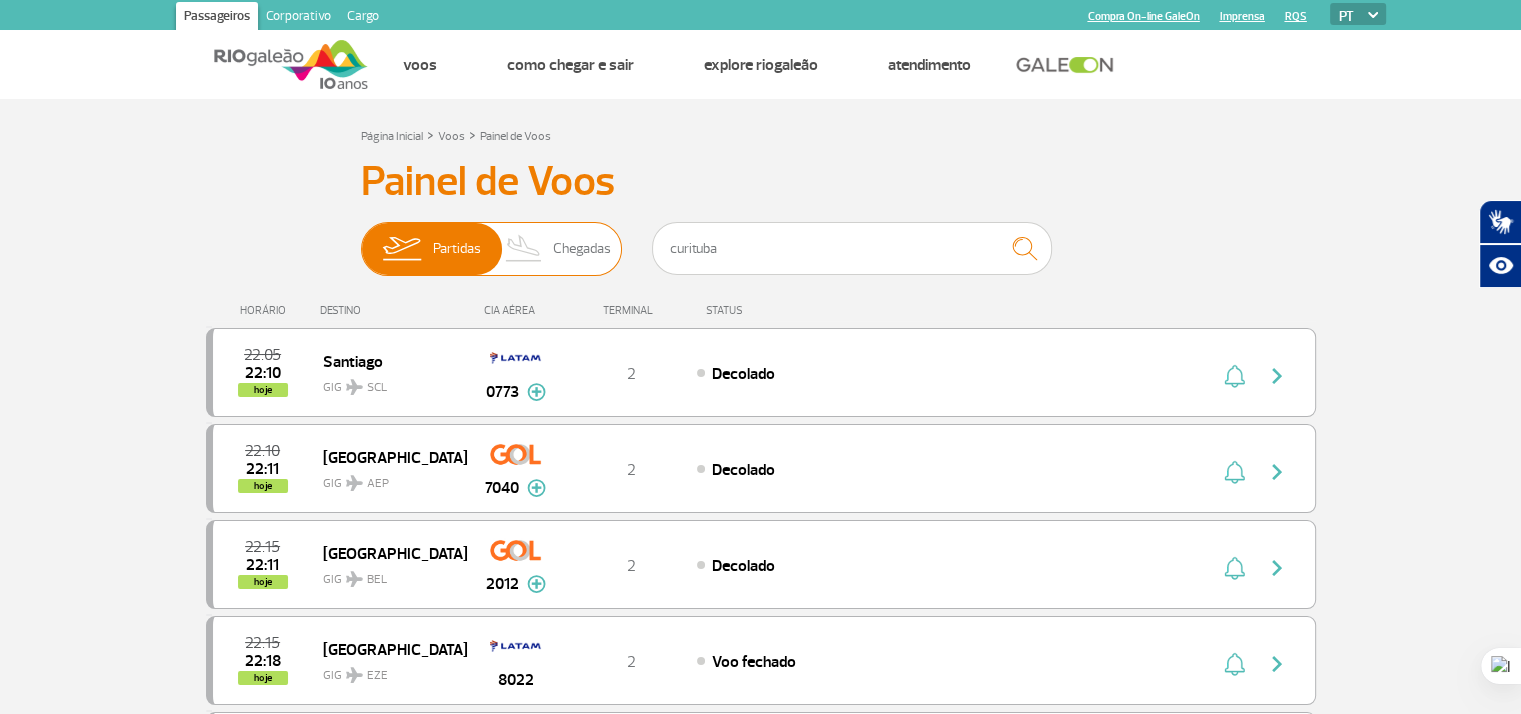 click on "Partidas   Chegadas" at bounding box center (361, 239) 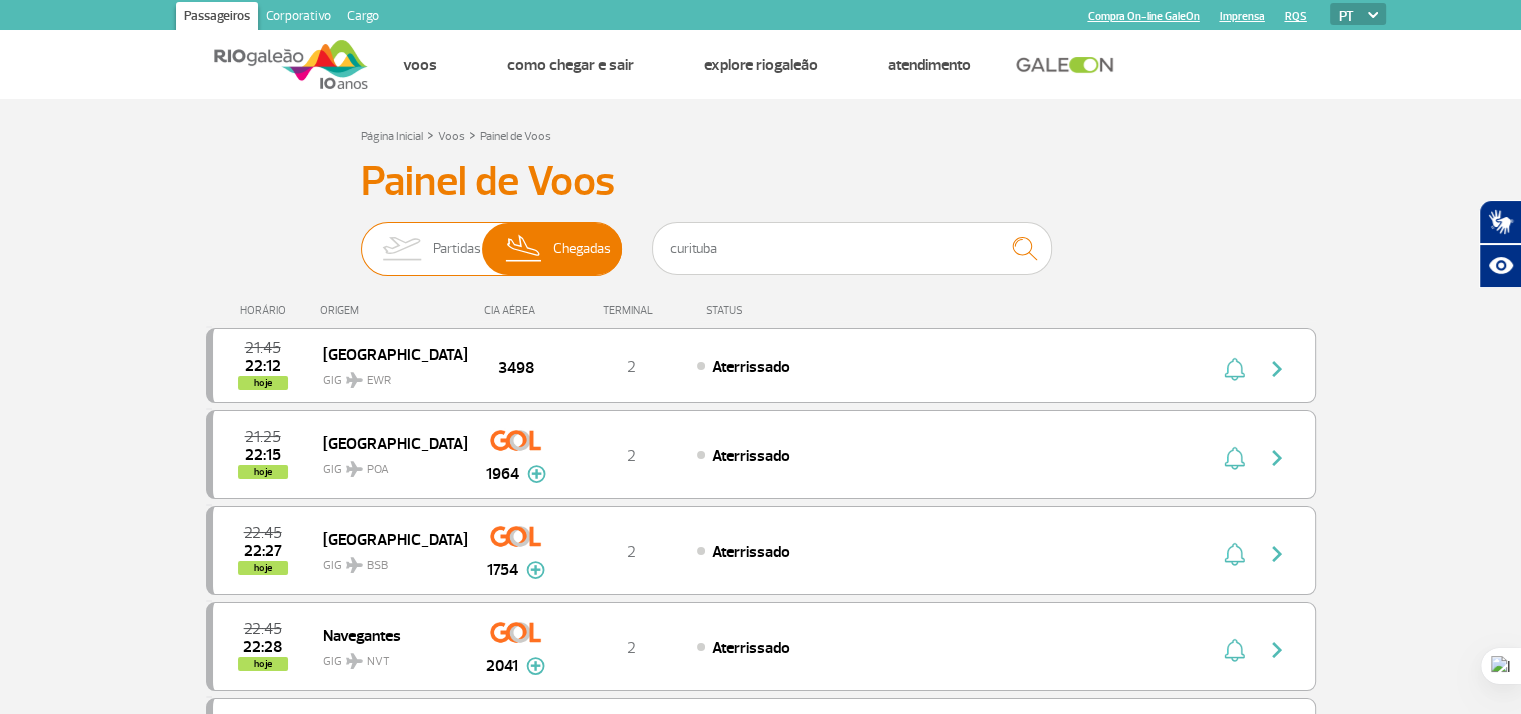 click at bounding box center (401, 249) 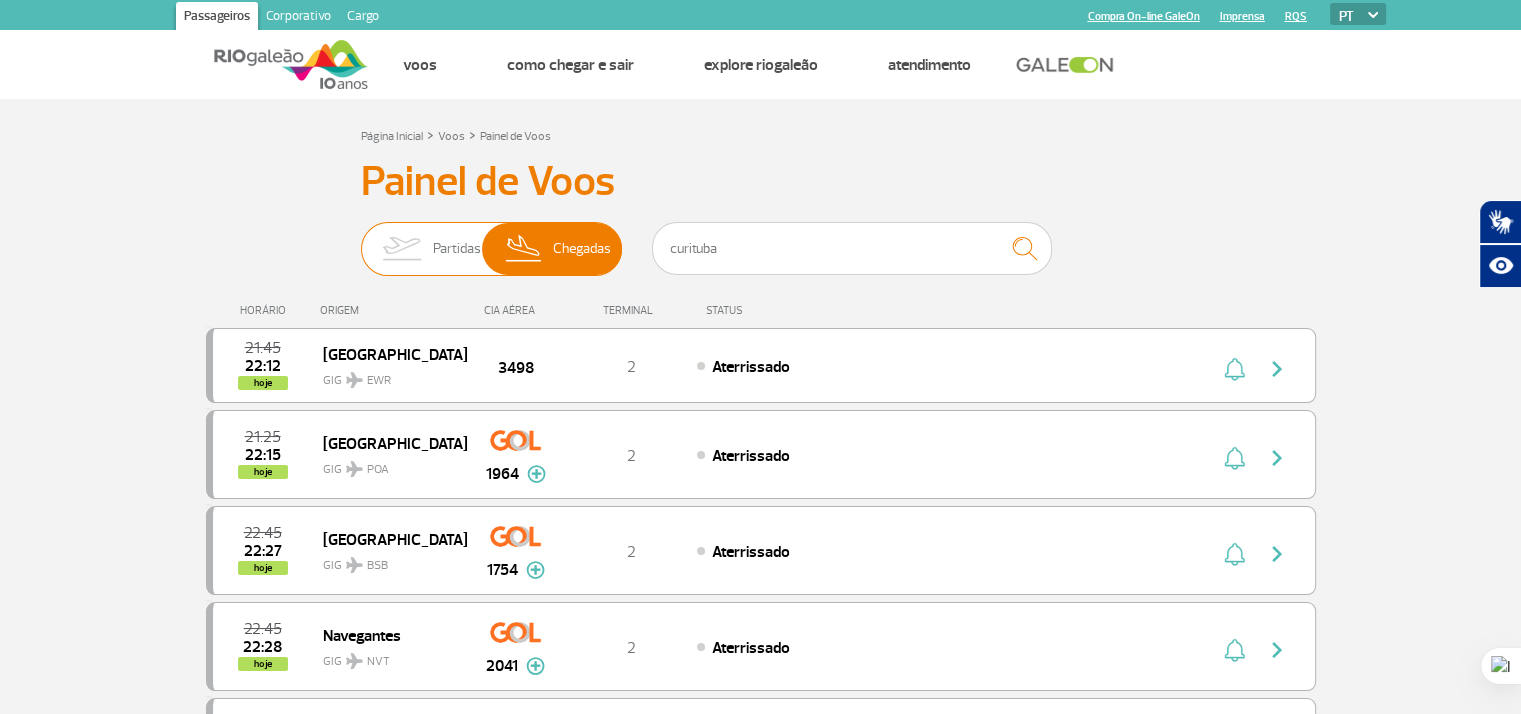click on "Partidas   Chegadas" at bounding box center (361, 239) 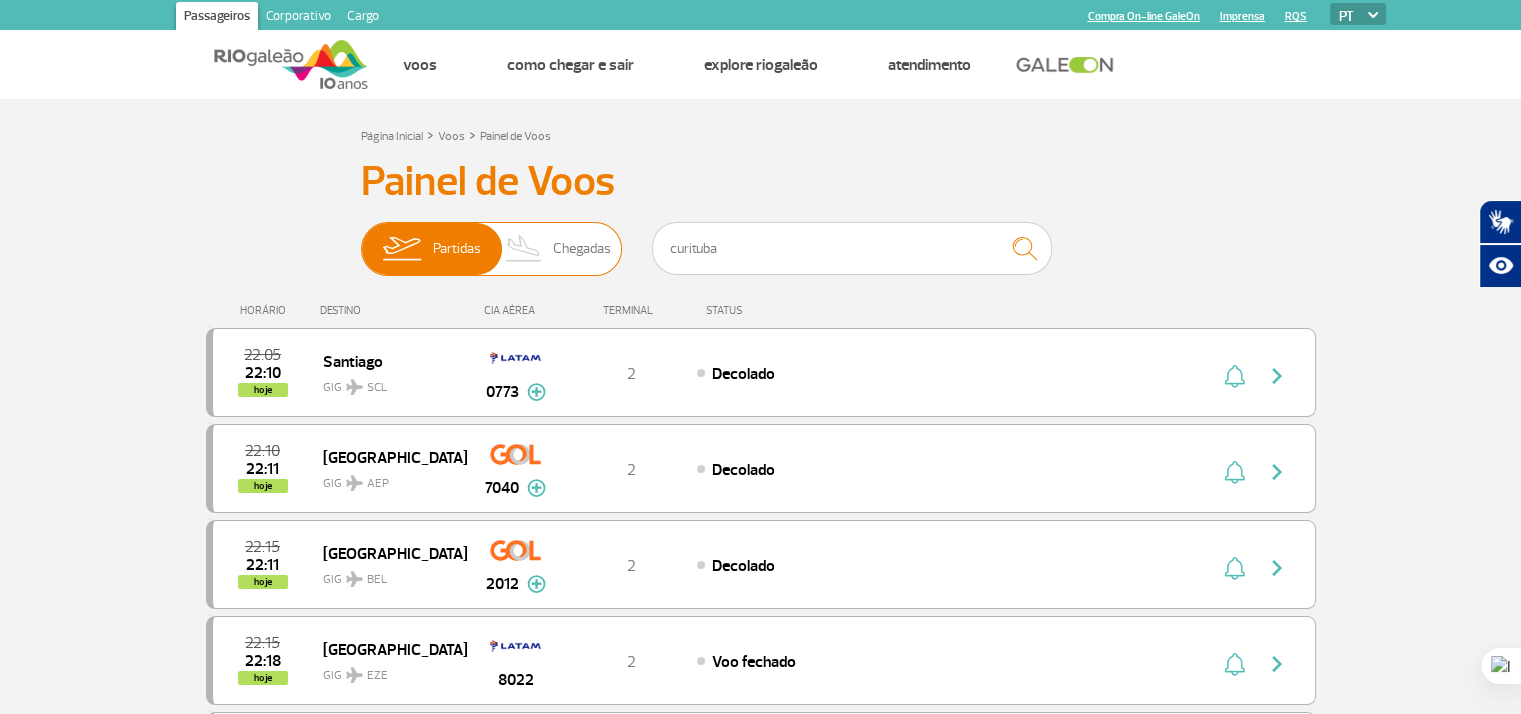 click at bounding box center [524, 249] 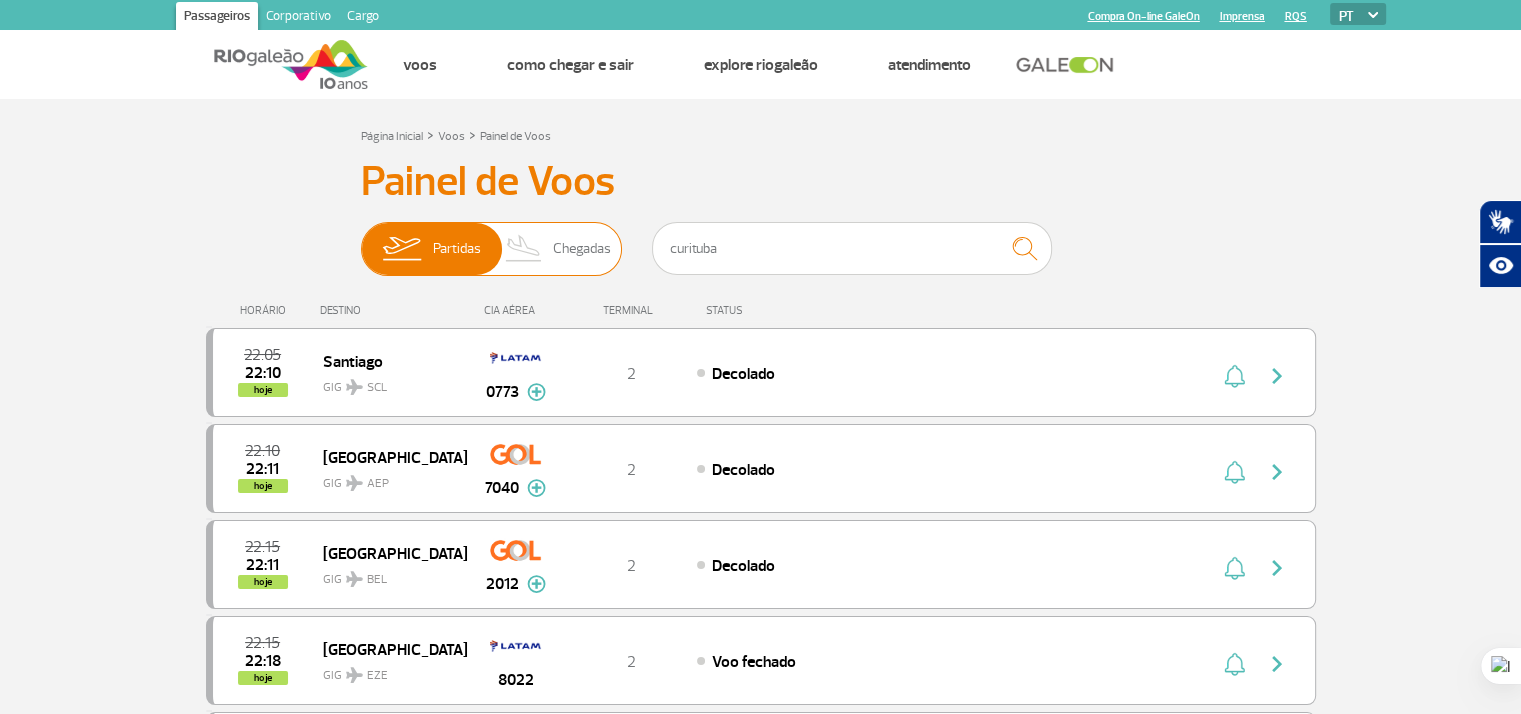 click on "Partidas   Chegadas" at bounding box center [361, 239] 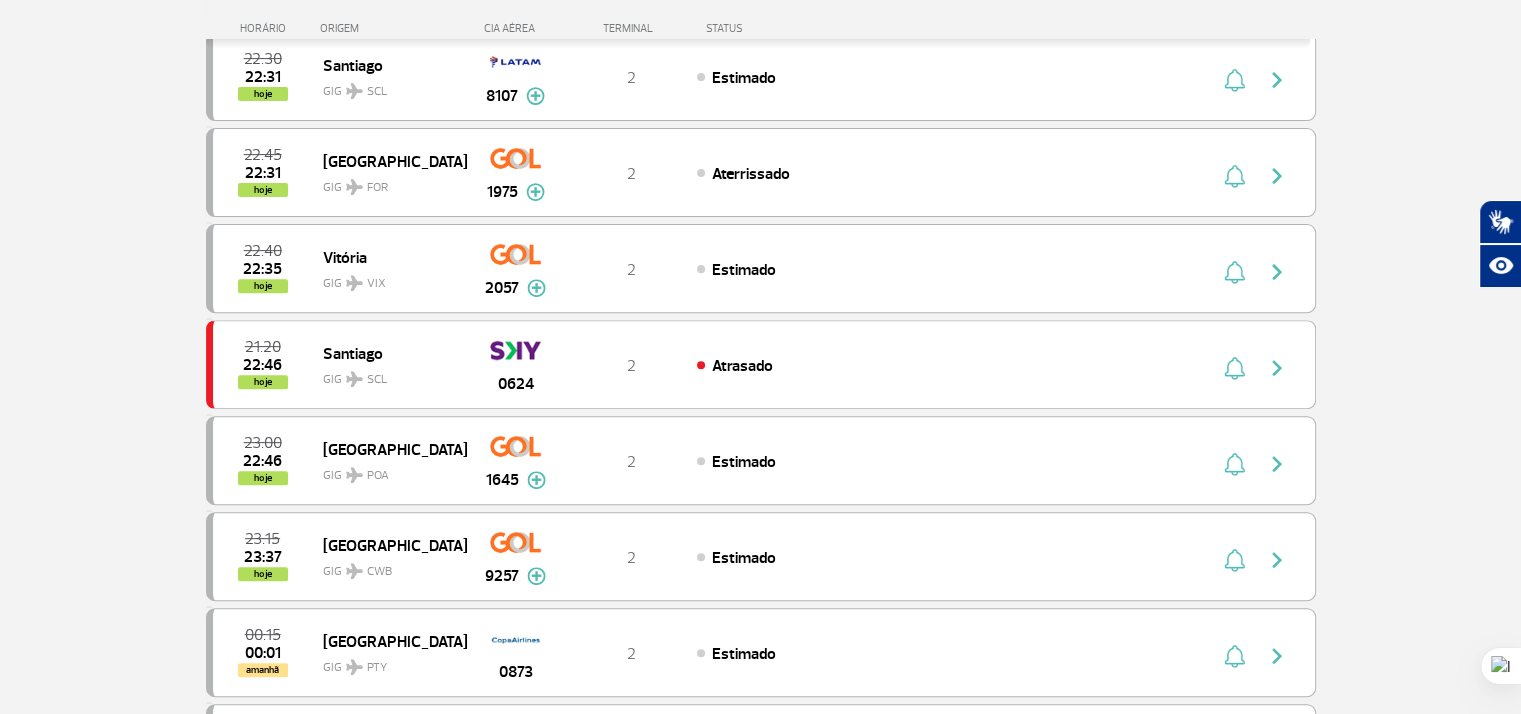 scroll, scrollTop: 684, scrollLeft: 0, axis: vertical 